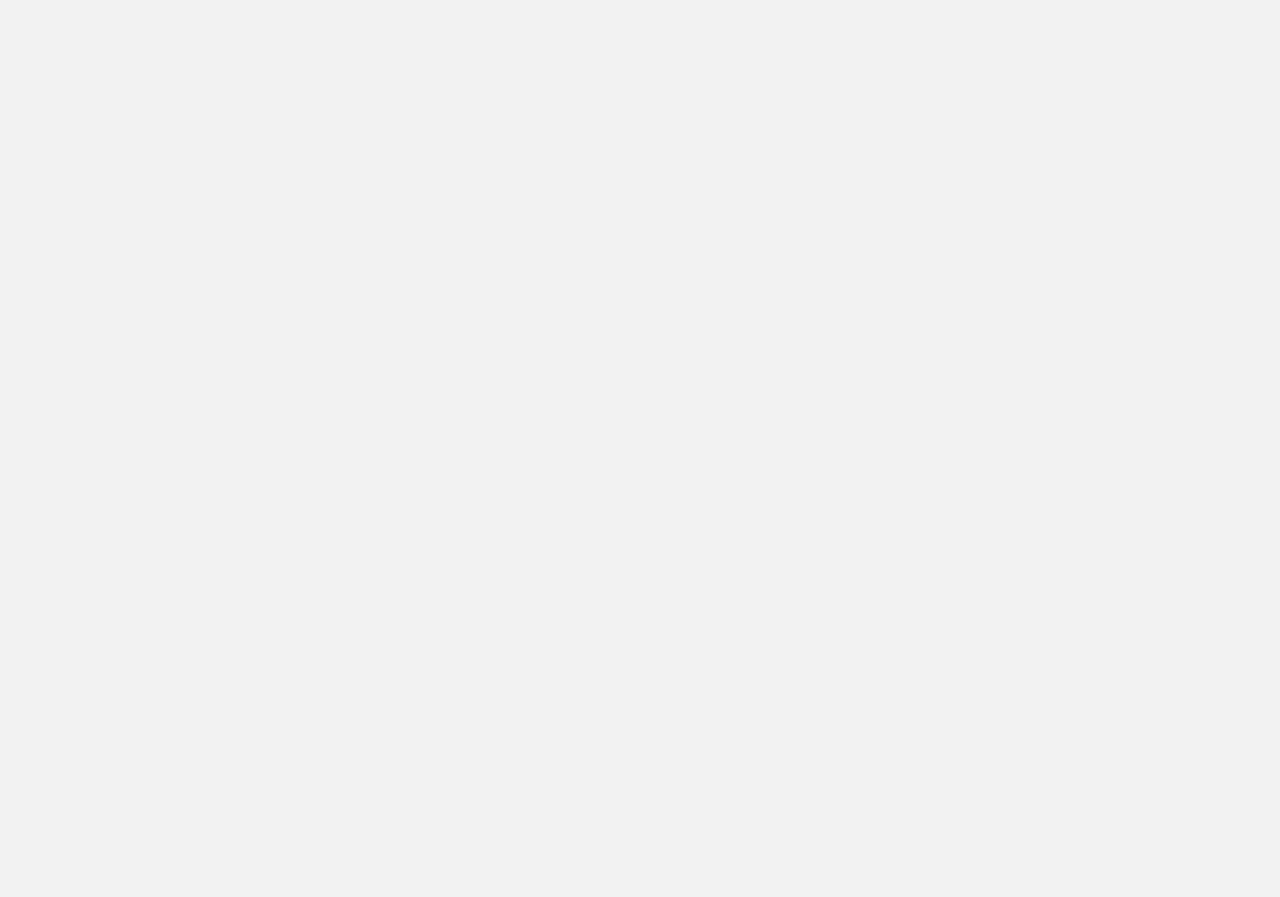 scroll, scrollTop: 0, scrollLeft: 0, axis: both 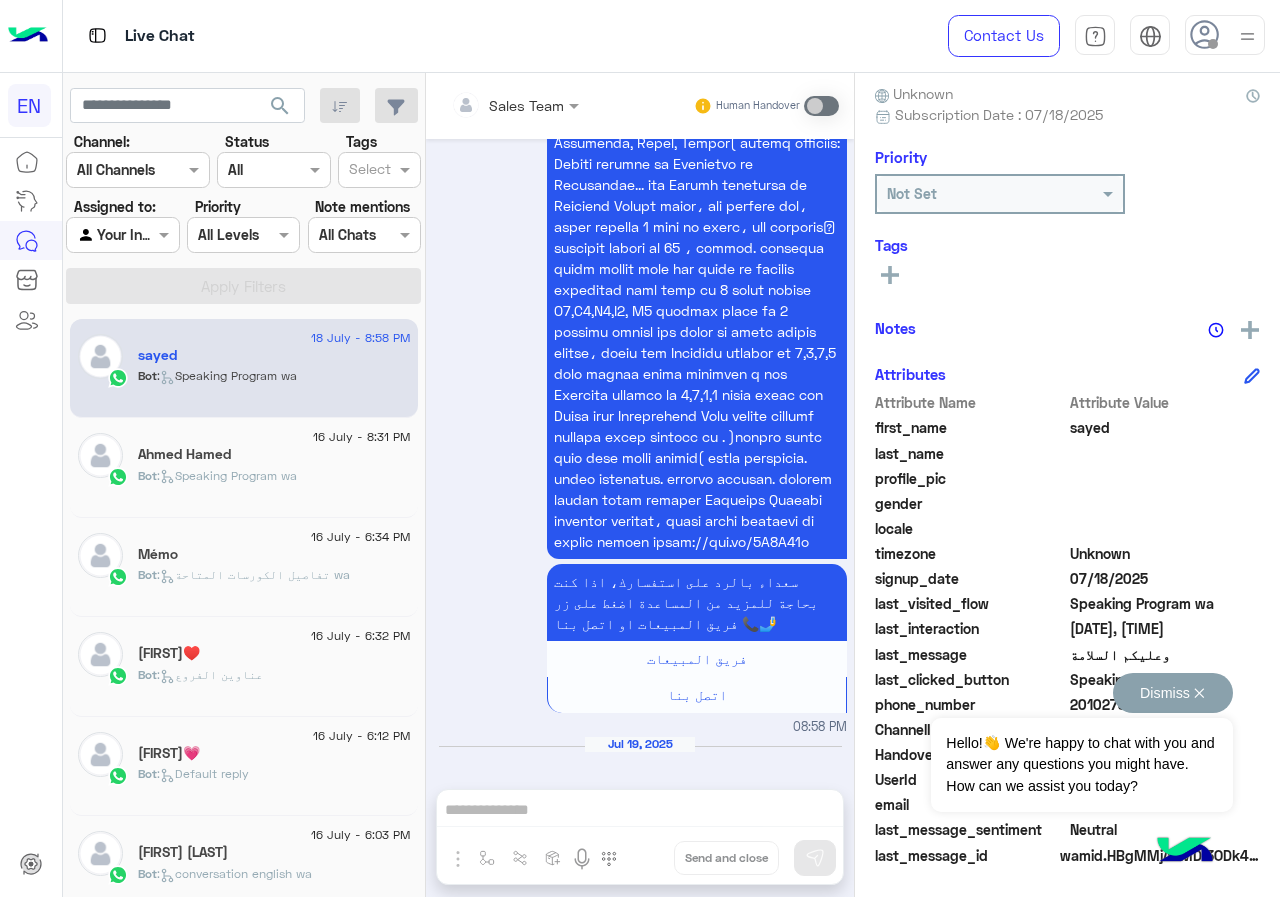click on "Dismiss ✕" at bounding box center (1173, 693) 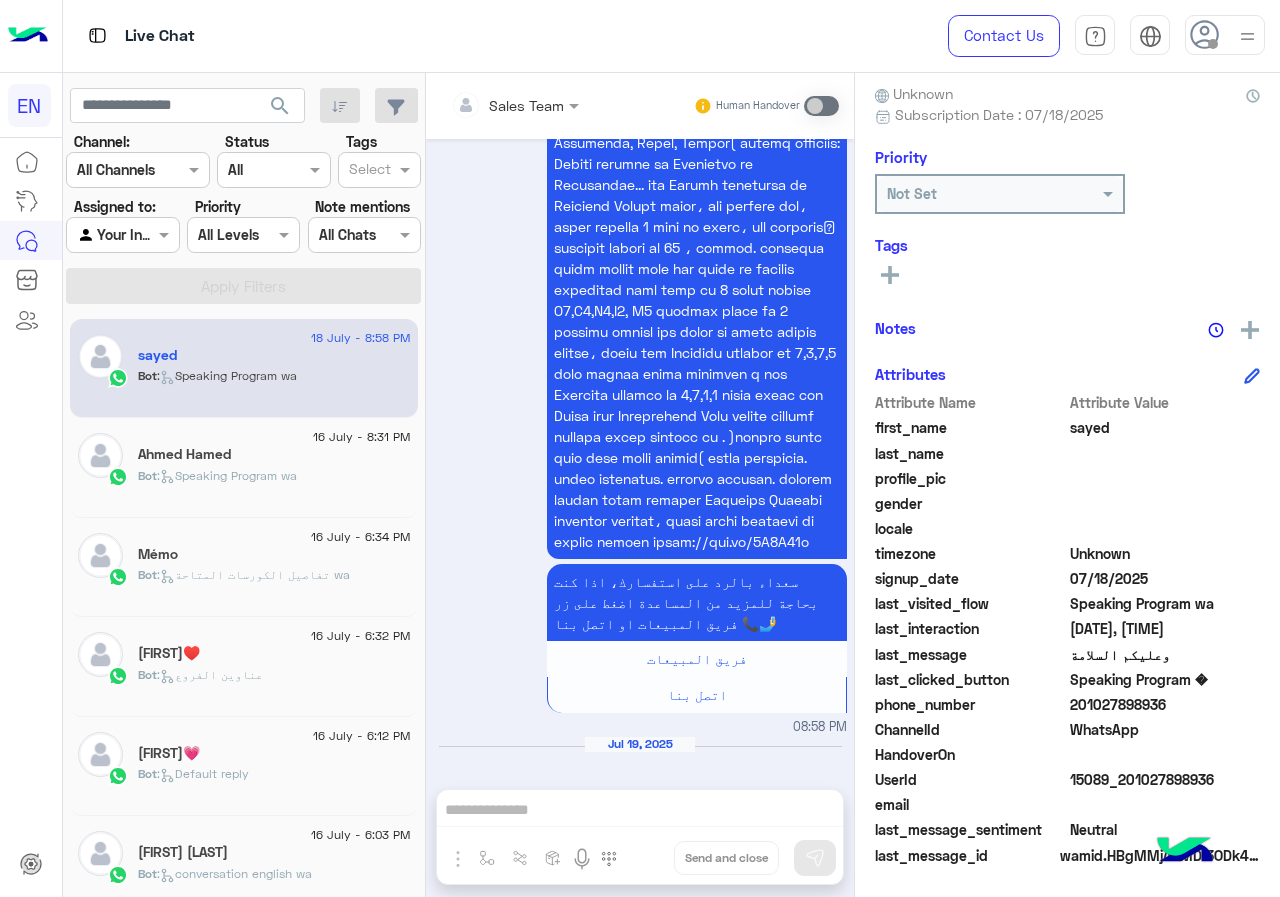 click on "201027898936" 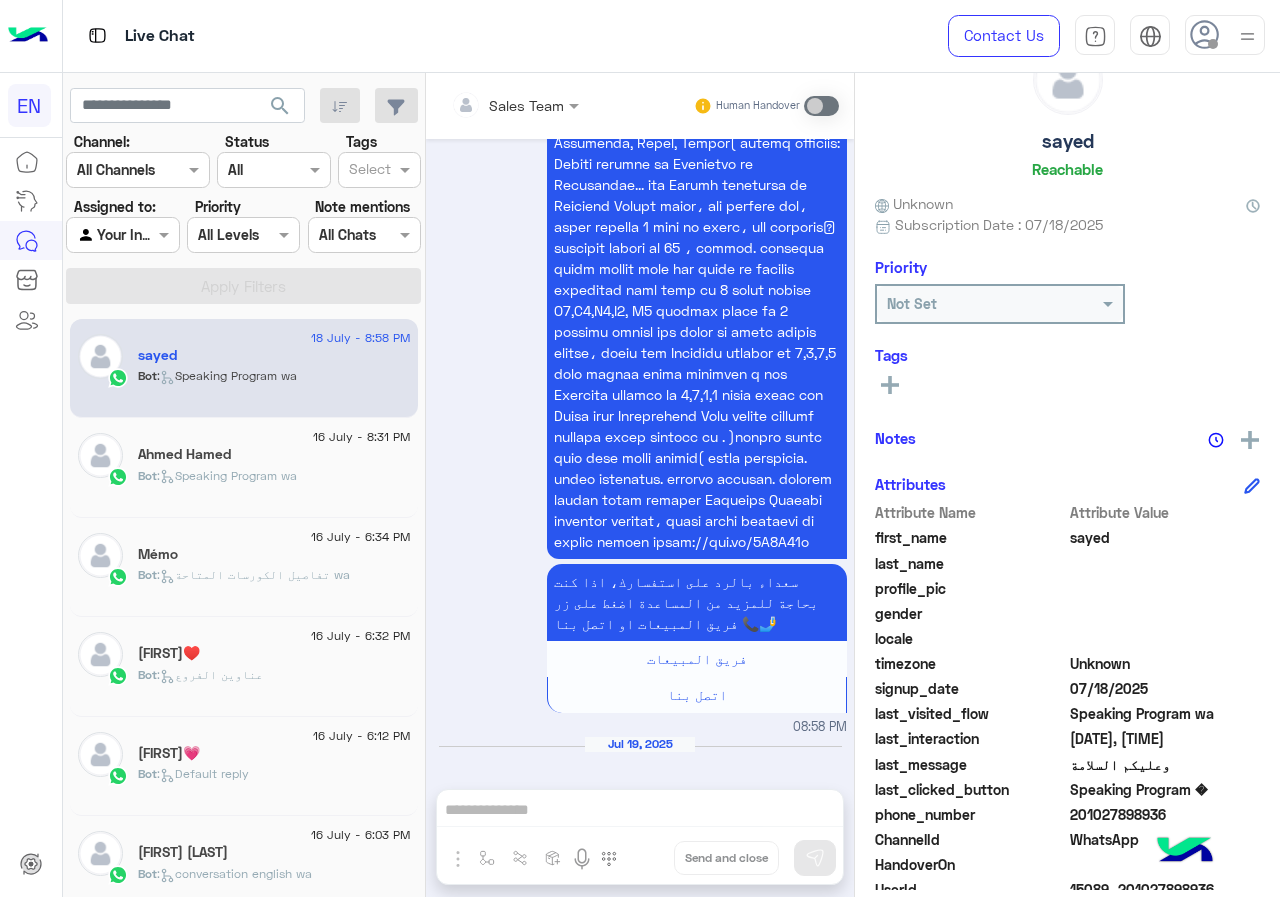 scroll, scrollTop: 0, scrollLeft: 0, axis: both 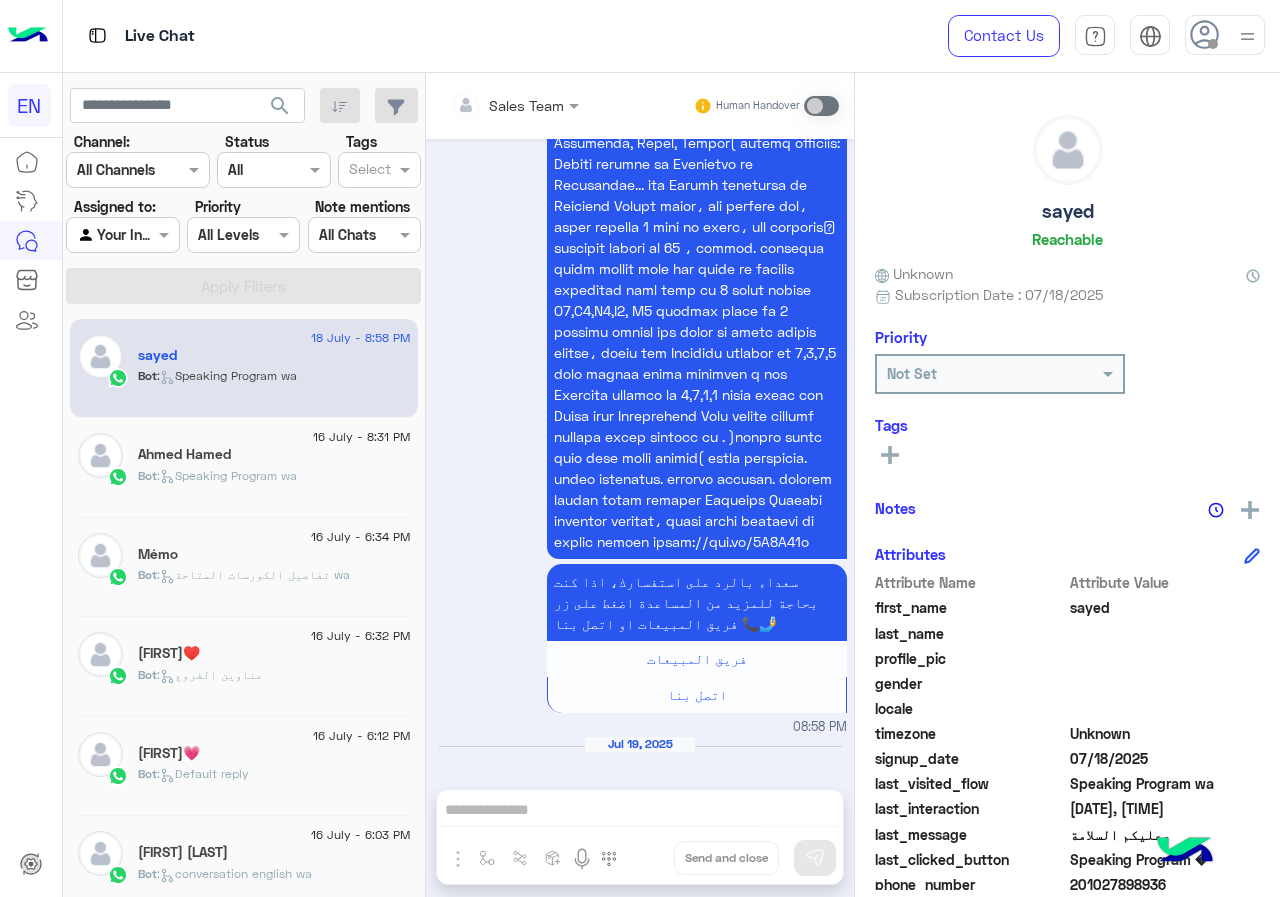click on "sayed" 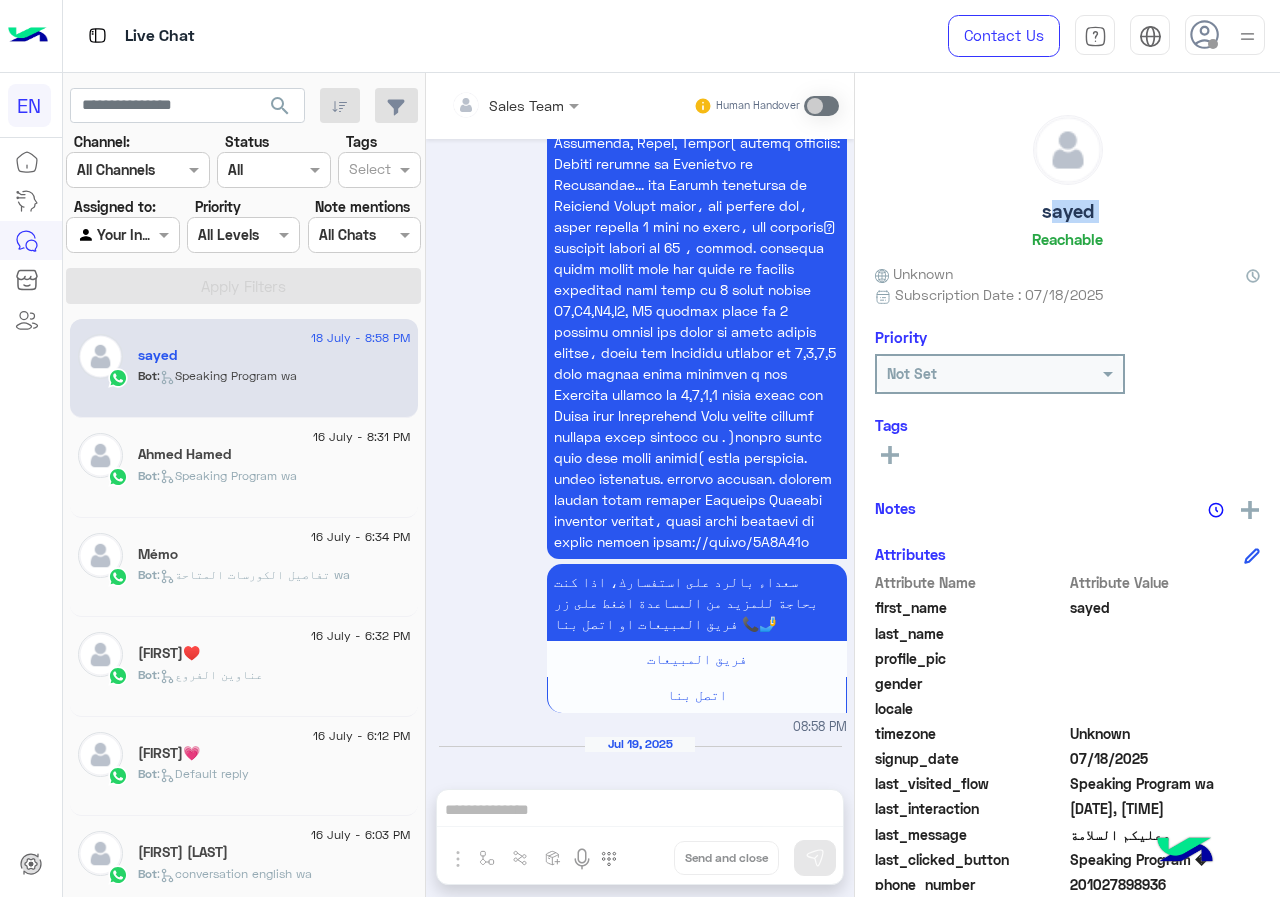 click on "sayed" 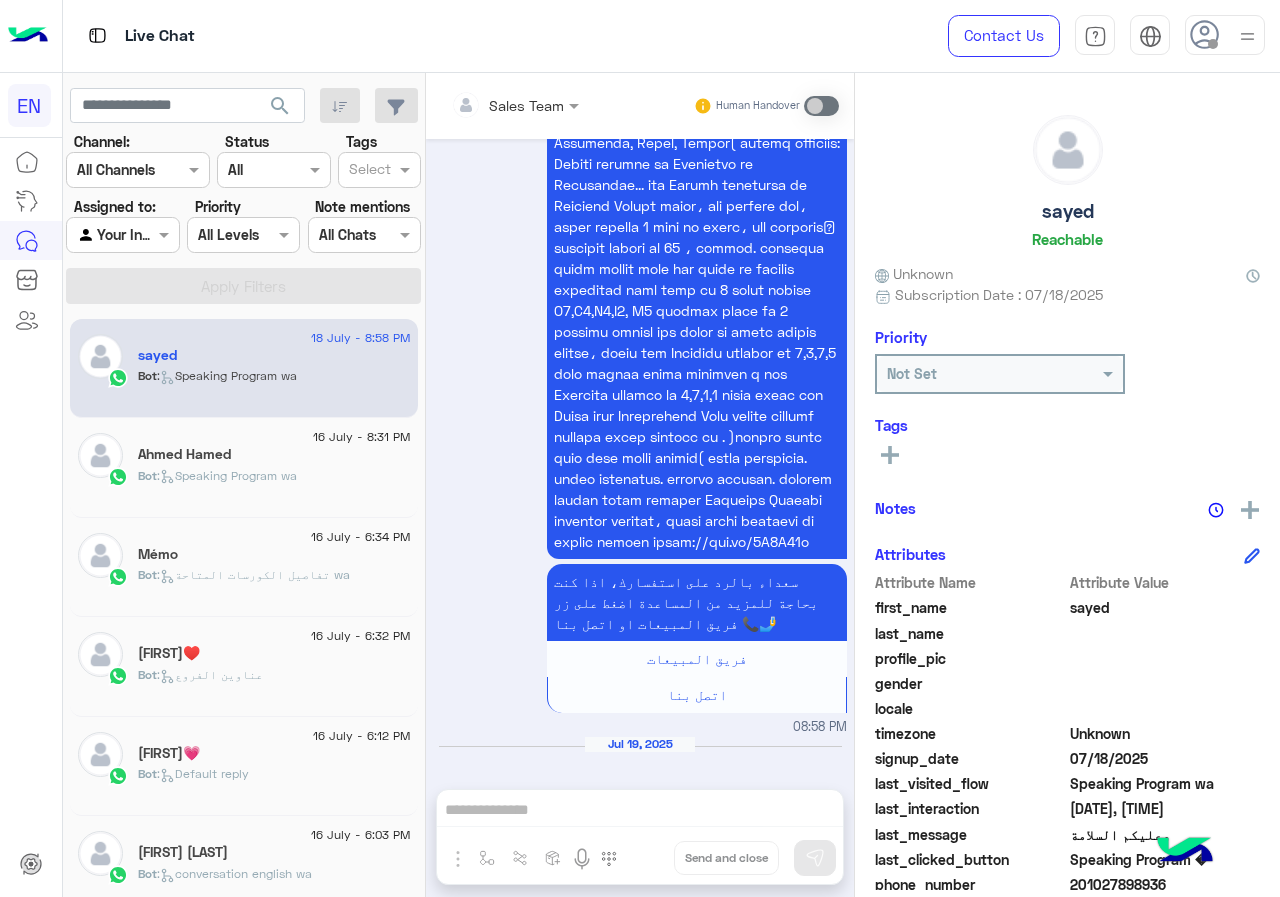 click on "[FIRST] Reachable Unknown Subscription Date : [DATE] Priority Not Set Tags See All Notes Notes History No notes added yet. Add note Attributes Attribute Name Attribute Value first_name [FIRST] last_name profile_pic gender locale timezone Unknown signup_date [DATE] last_visited_flow Speaking Program wa last_interaction [DATE], [TIME] last_message وعليكم السلامة last_clicked_button Speaking Program phone_number [PHONE] ChannelId WhatsApp HandoverOn UserId 15089_[PHONE] email last_message_sentiment Neutral last_message_id wamid.HBgMMjAxMDI3ODk4OTM2FQIAEhggQzI4MzUxMzIxMkRDQkE4MEU3NzY2OUY5NzFCRkFDNzIA" 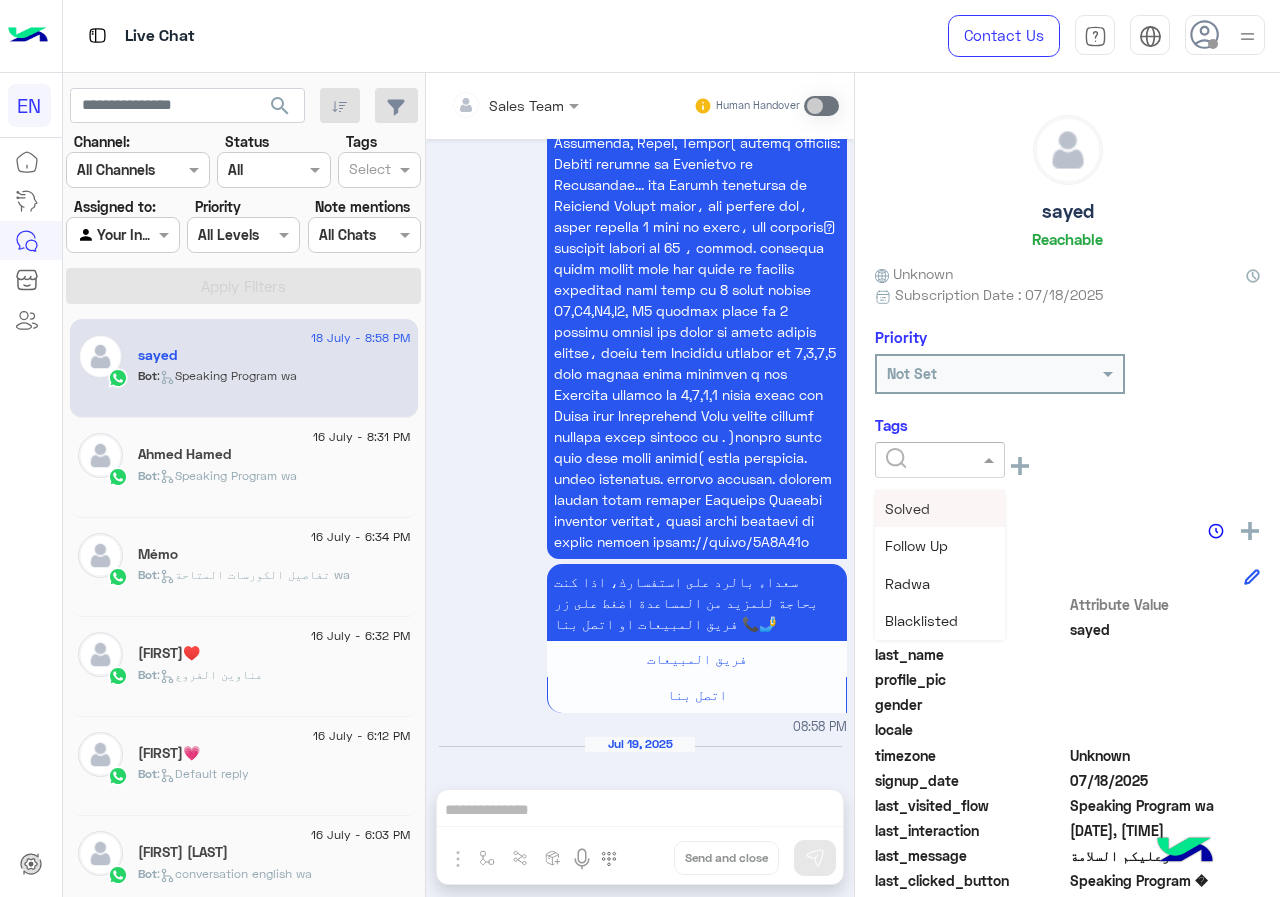 click 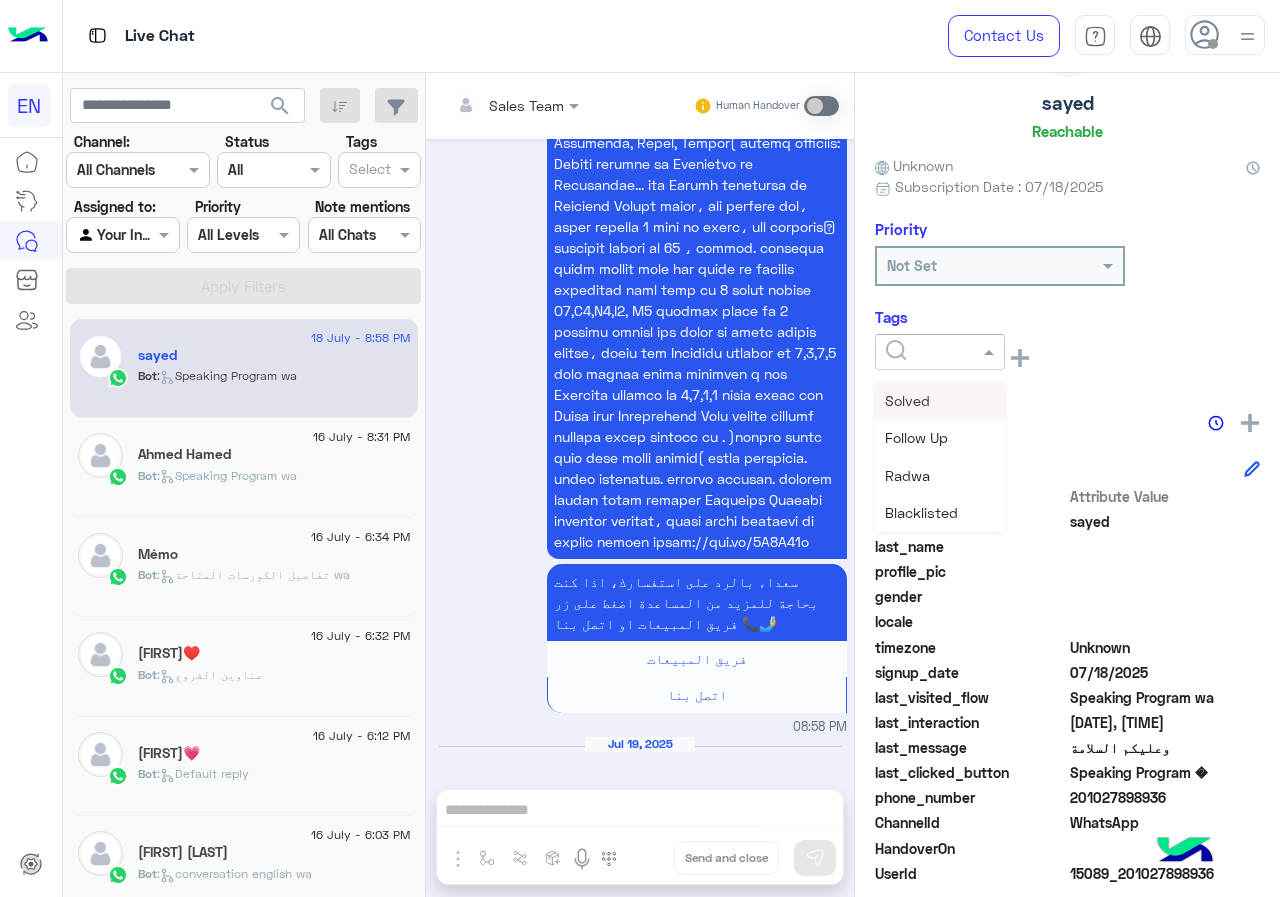 scroll, scrollTop: 200, scrollLeft: 0, axis: vertical 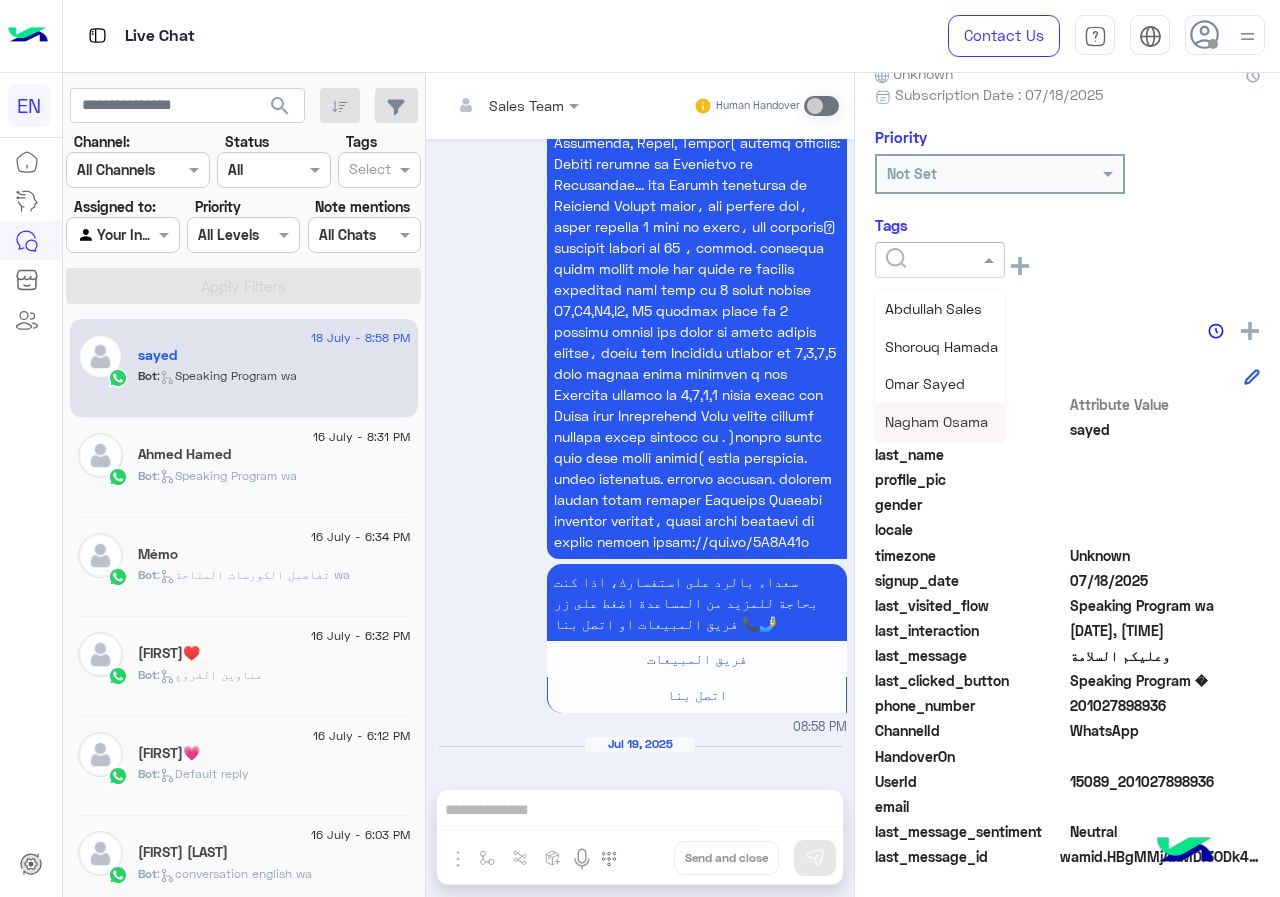 drag, startPoint x: 949, startPoint y: 412, endPoint x: 718, endPoint y: 472, distance: 238.66504 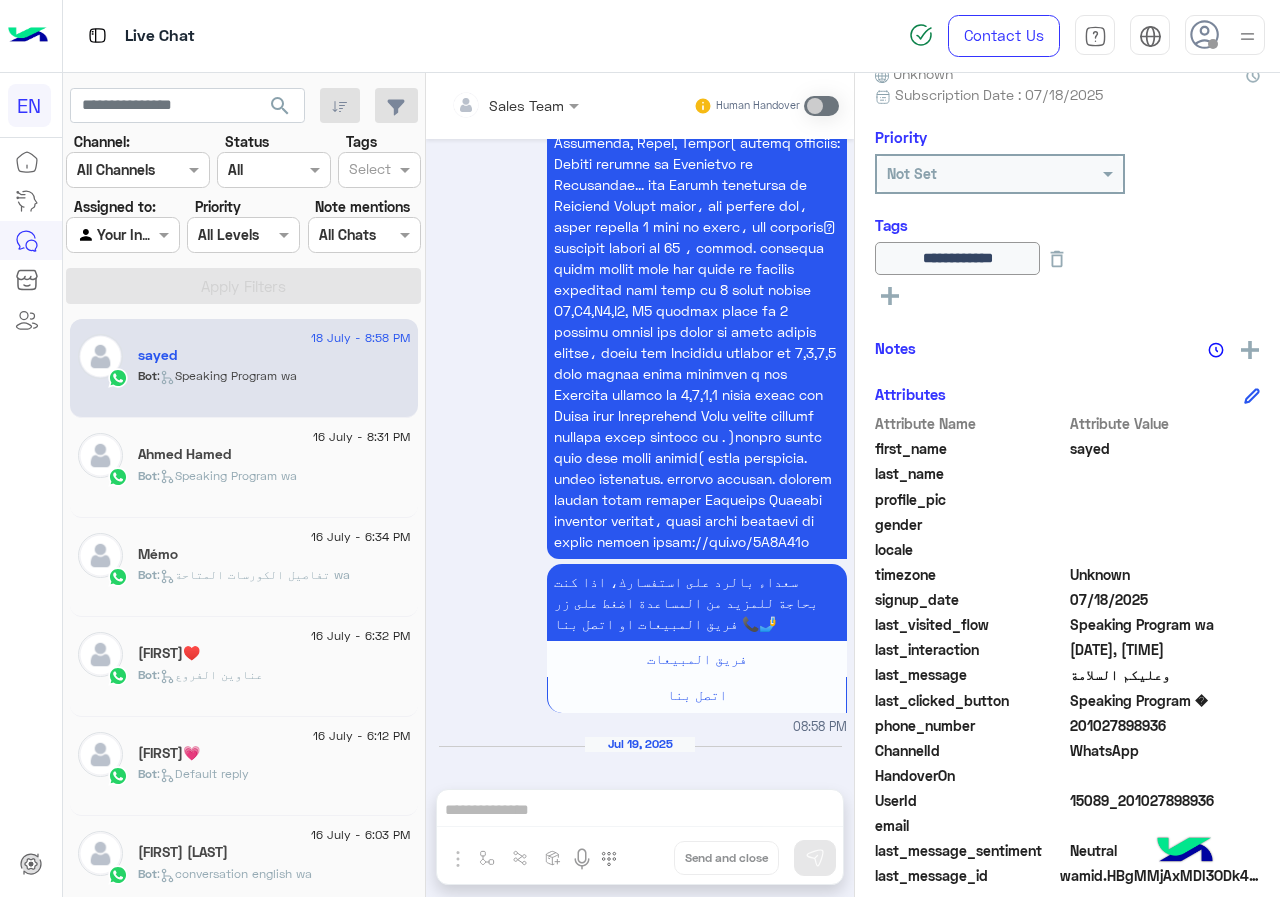 click on "Bot :   Speaking Program wa" 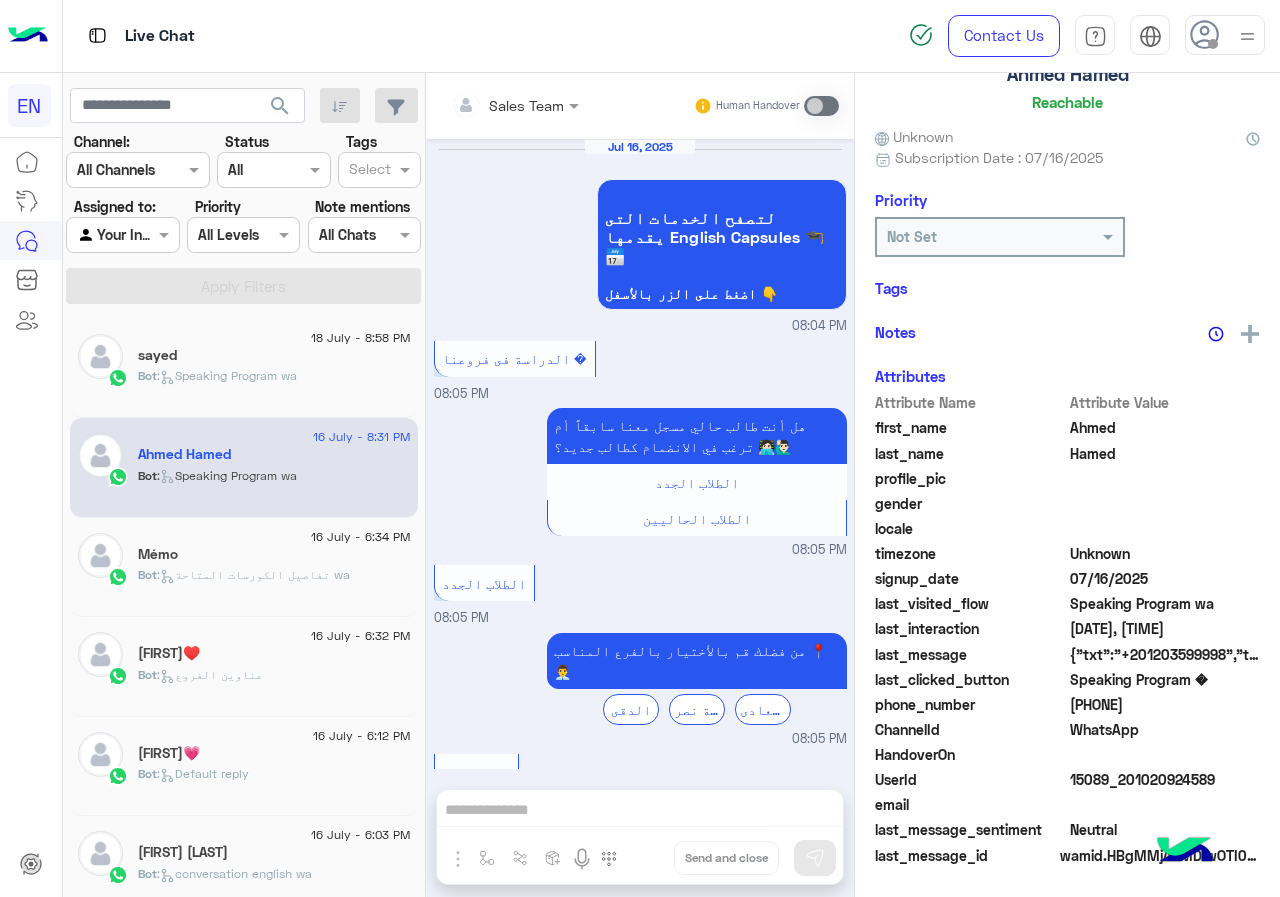 scroll, scrollTop: 3050, scrollLeft: 0, axis: vertical 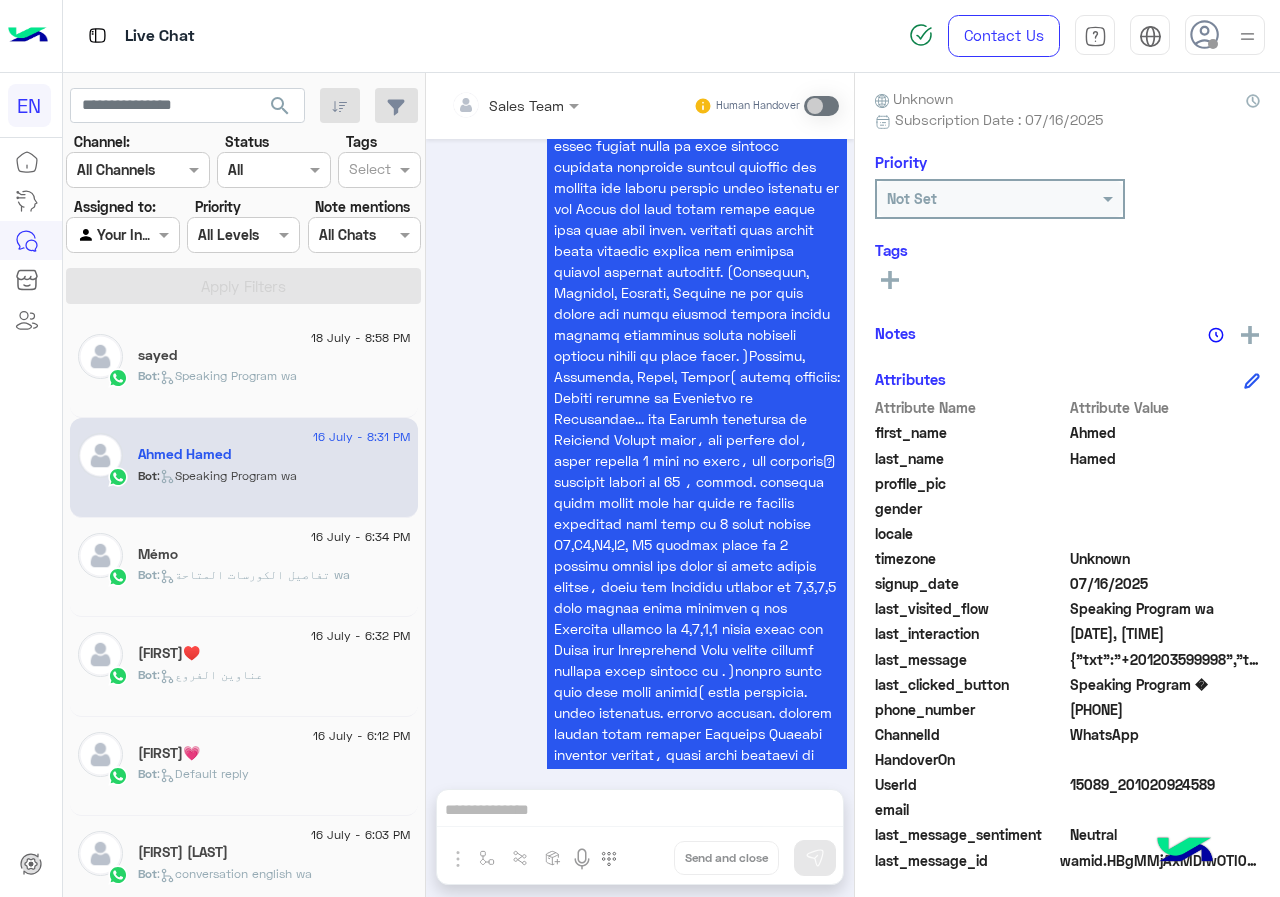 click on "[PHONE]" 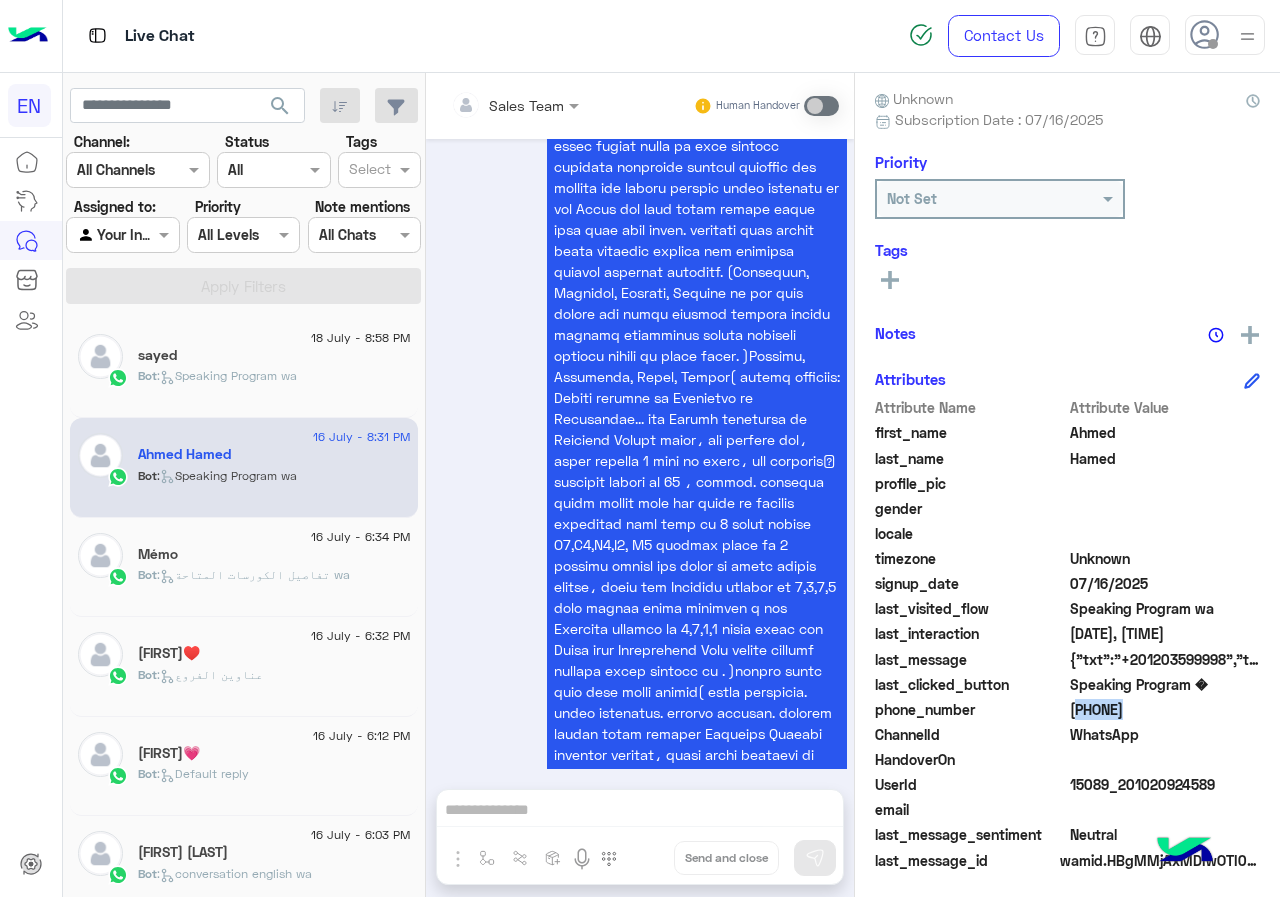 click on "[PHONE]" 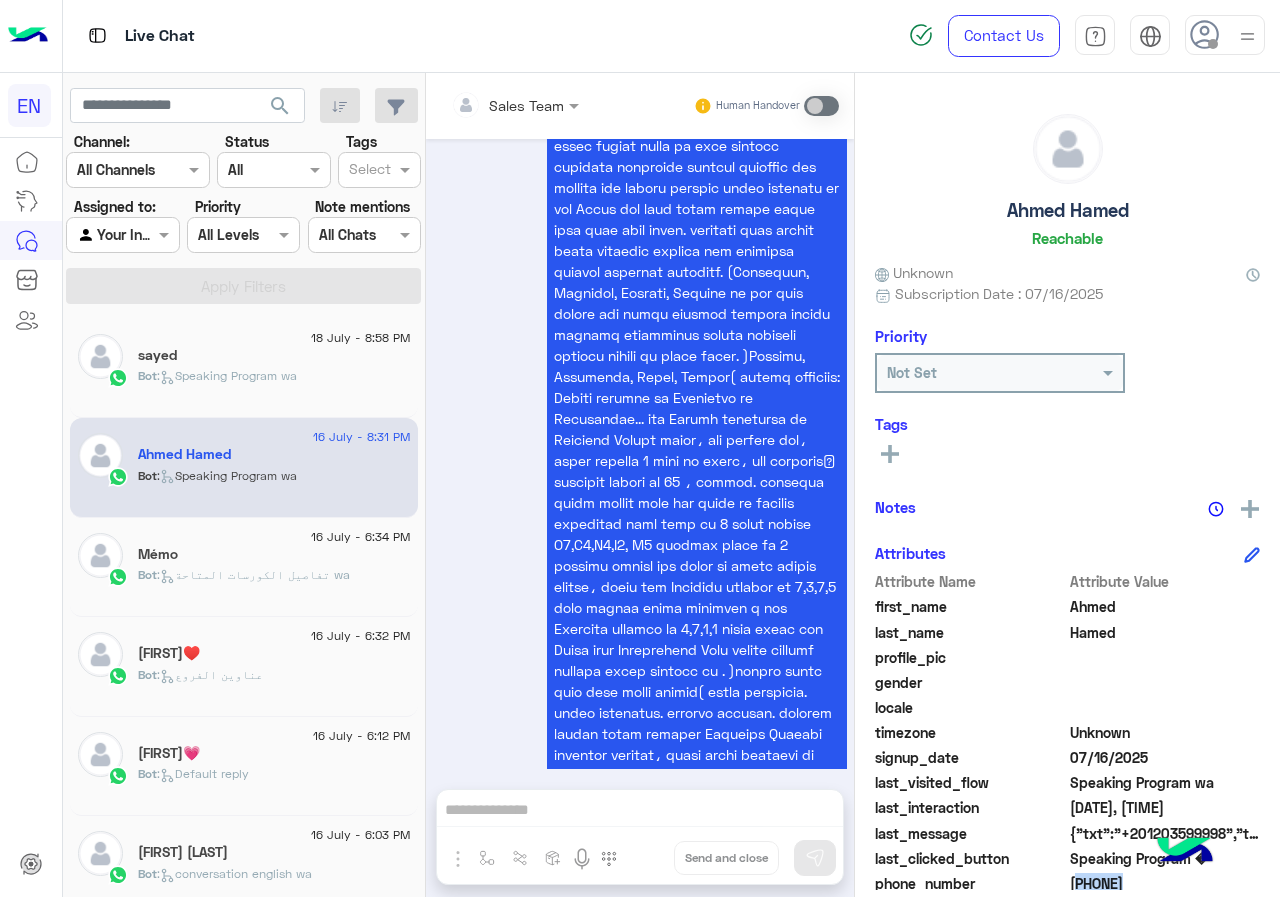 scroll, scrollTop: 0, scrollLeft: 0, axis: both 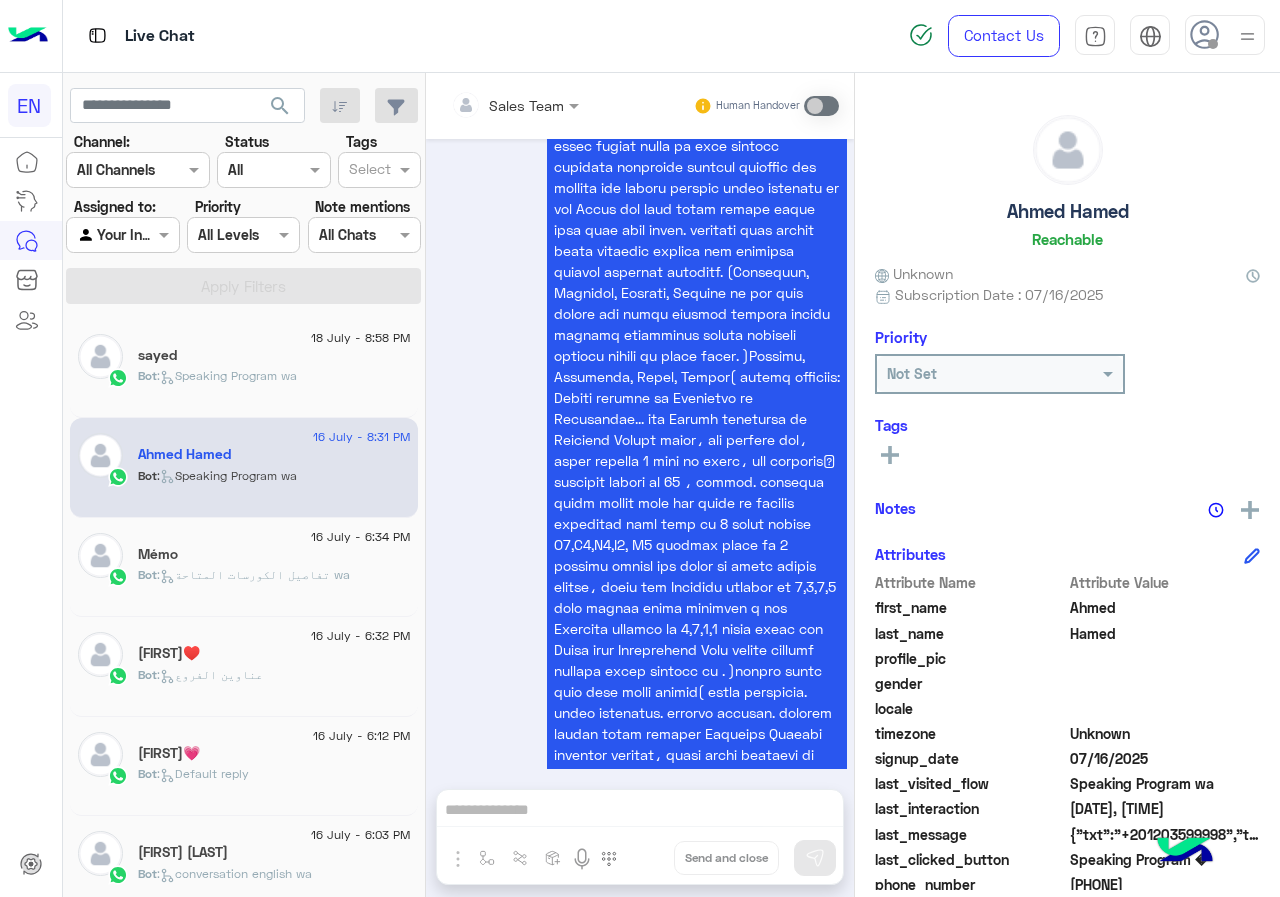 click on "Ahmed Hamed" 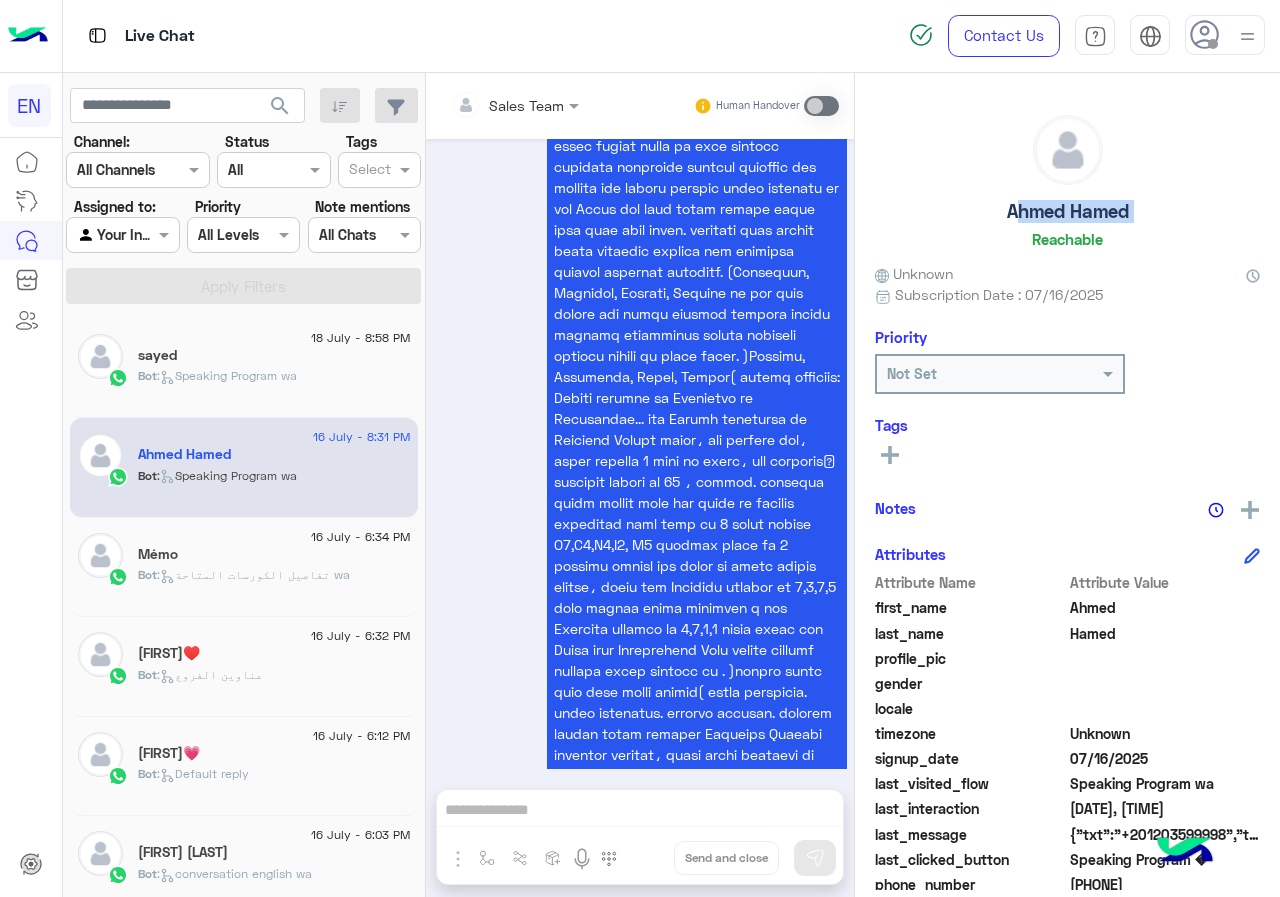 click on "Ahmed Hamed" 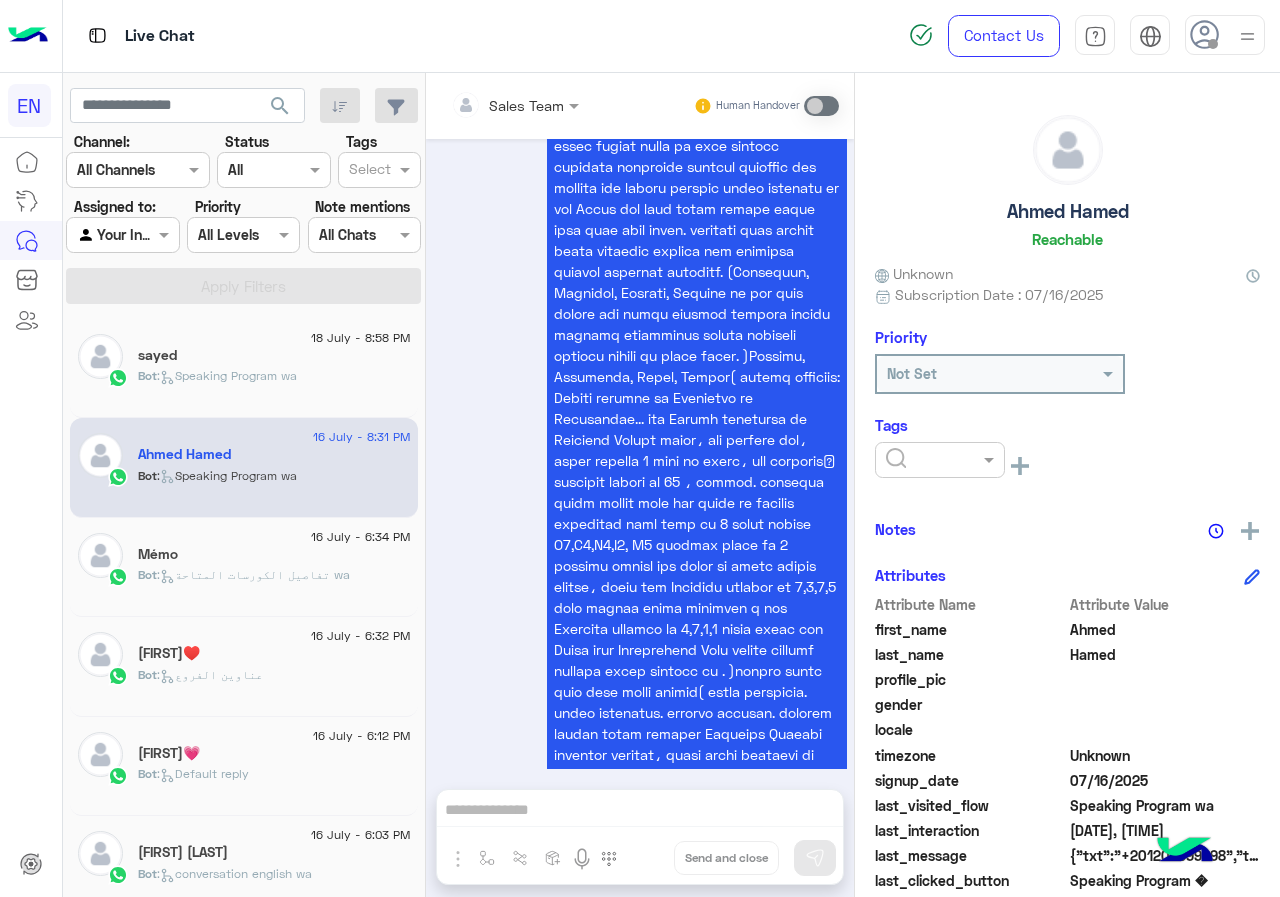 click 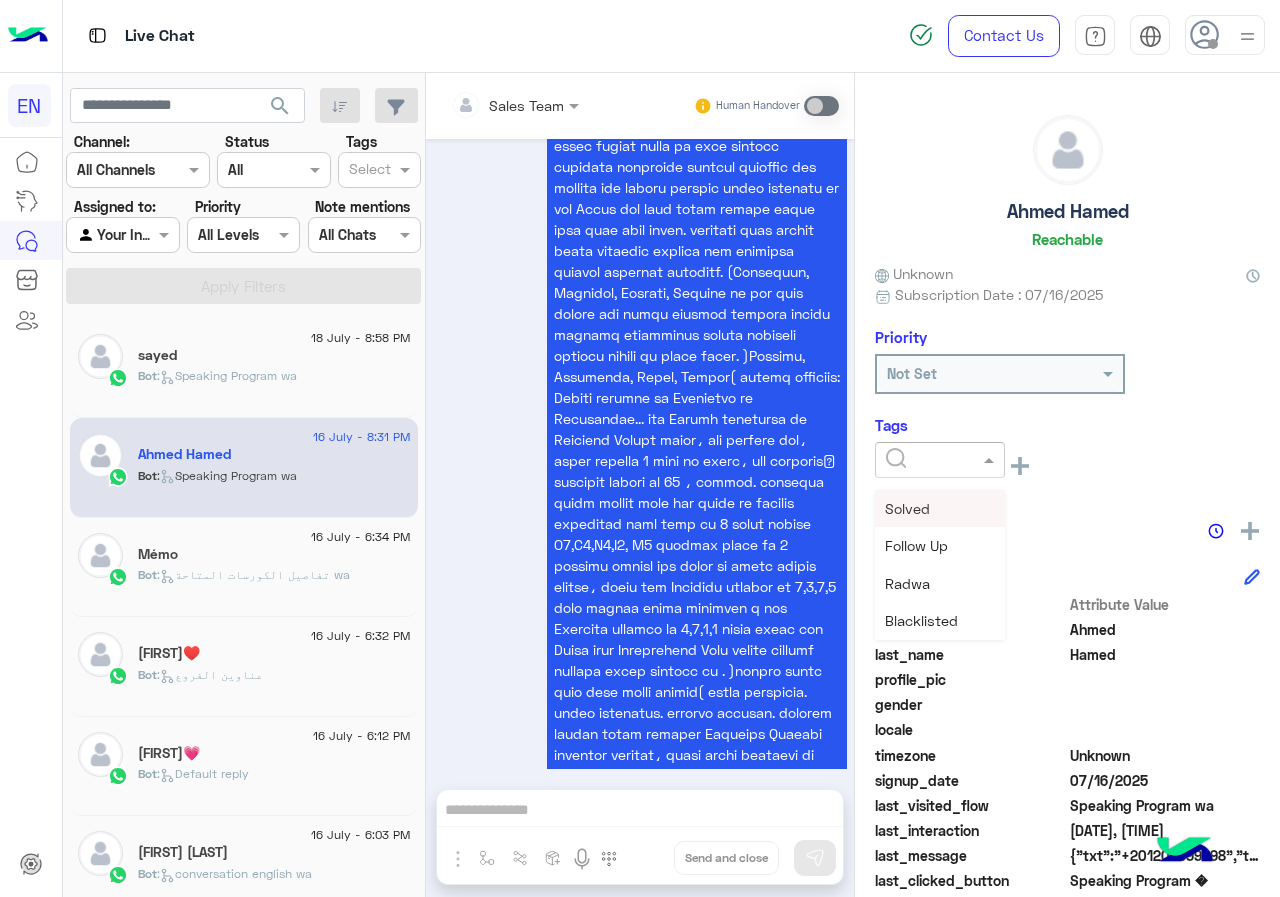 scroll, scrollTop: 200, scrollLeft: 0, axis: vertical 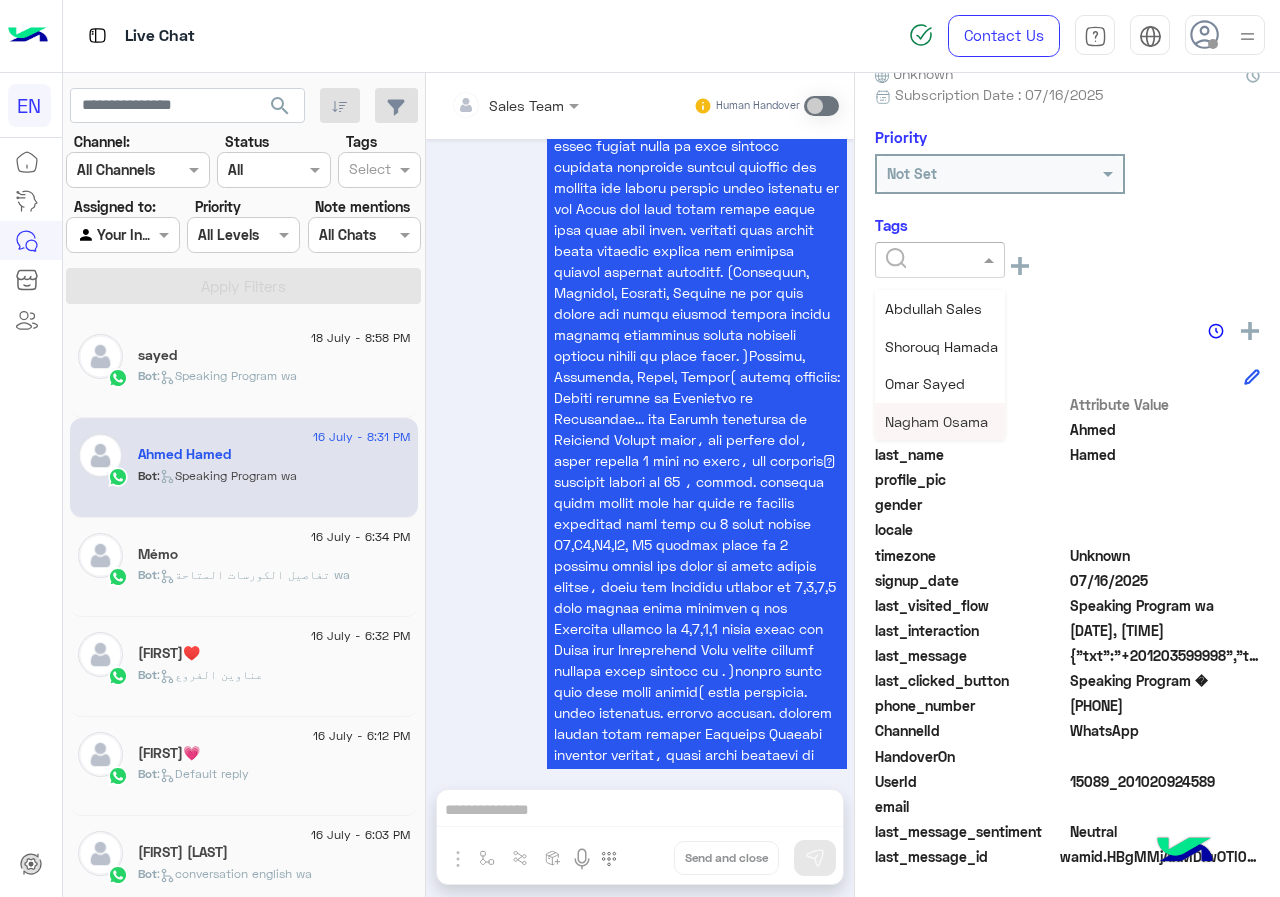 click on "Nagham Osama" at bounding box center (936, 421) 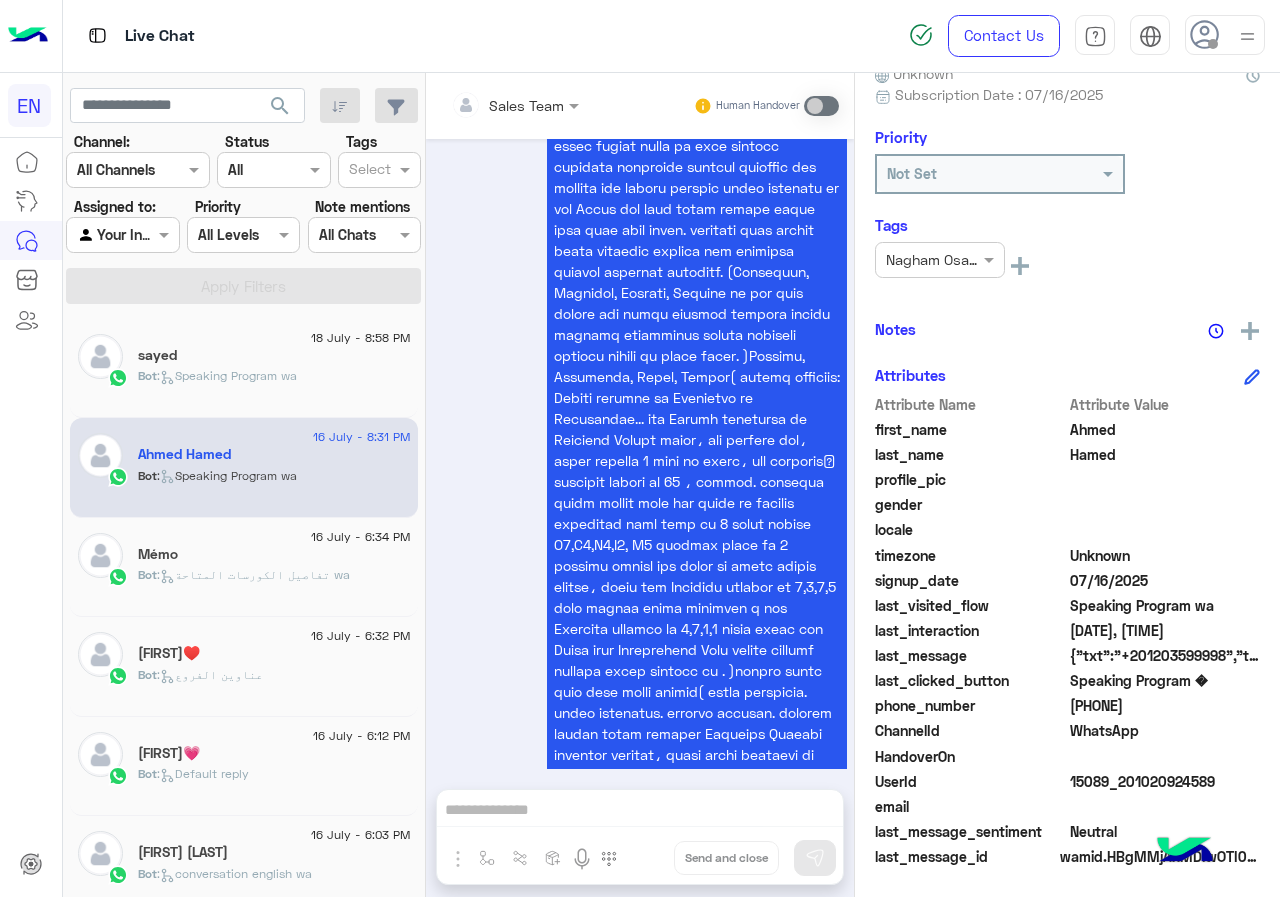 click on "16 July - 6:34 PM" 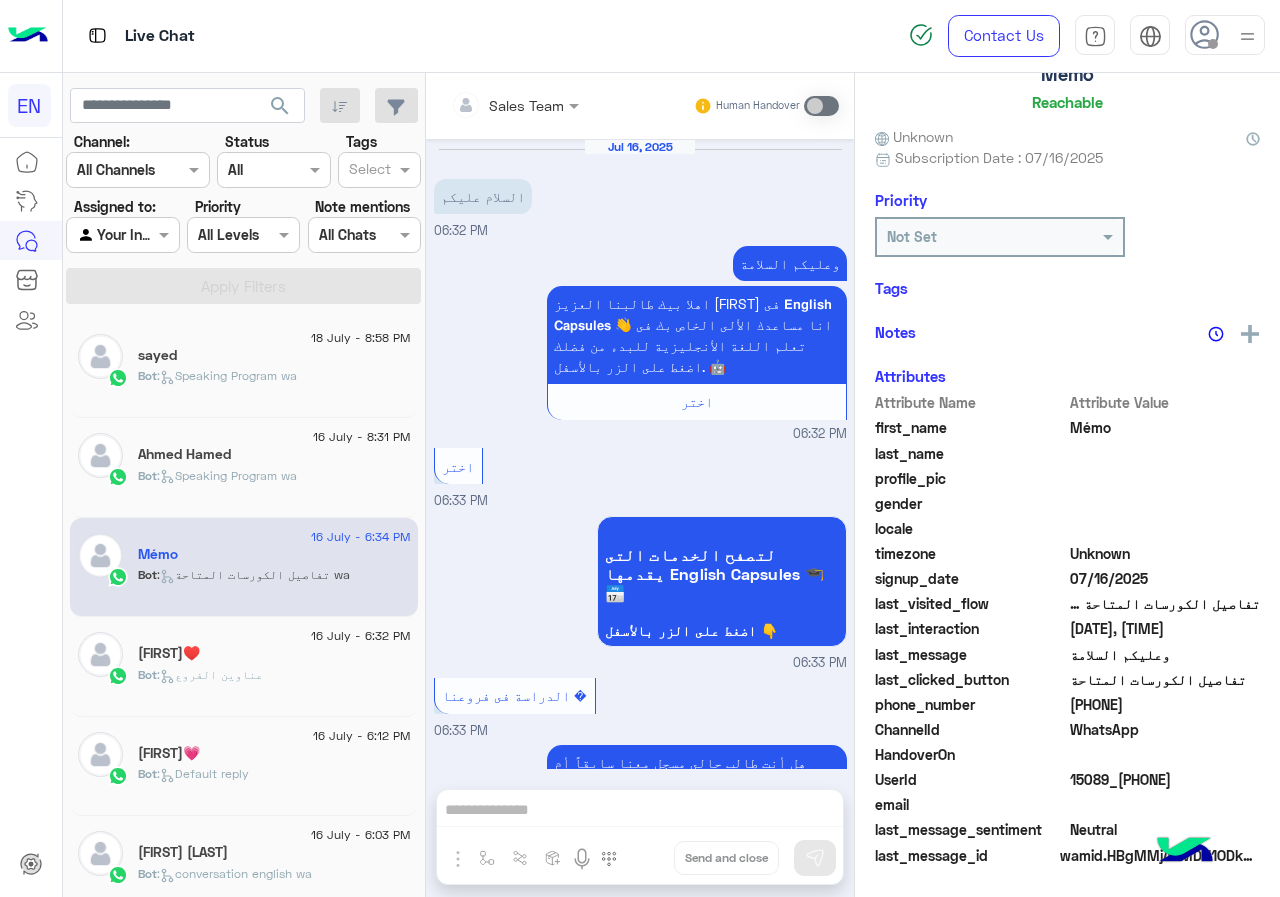 scroll, scrollTop: 743, scrollLeft: 0, axis: vertical 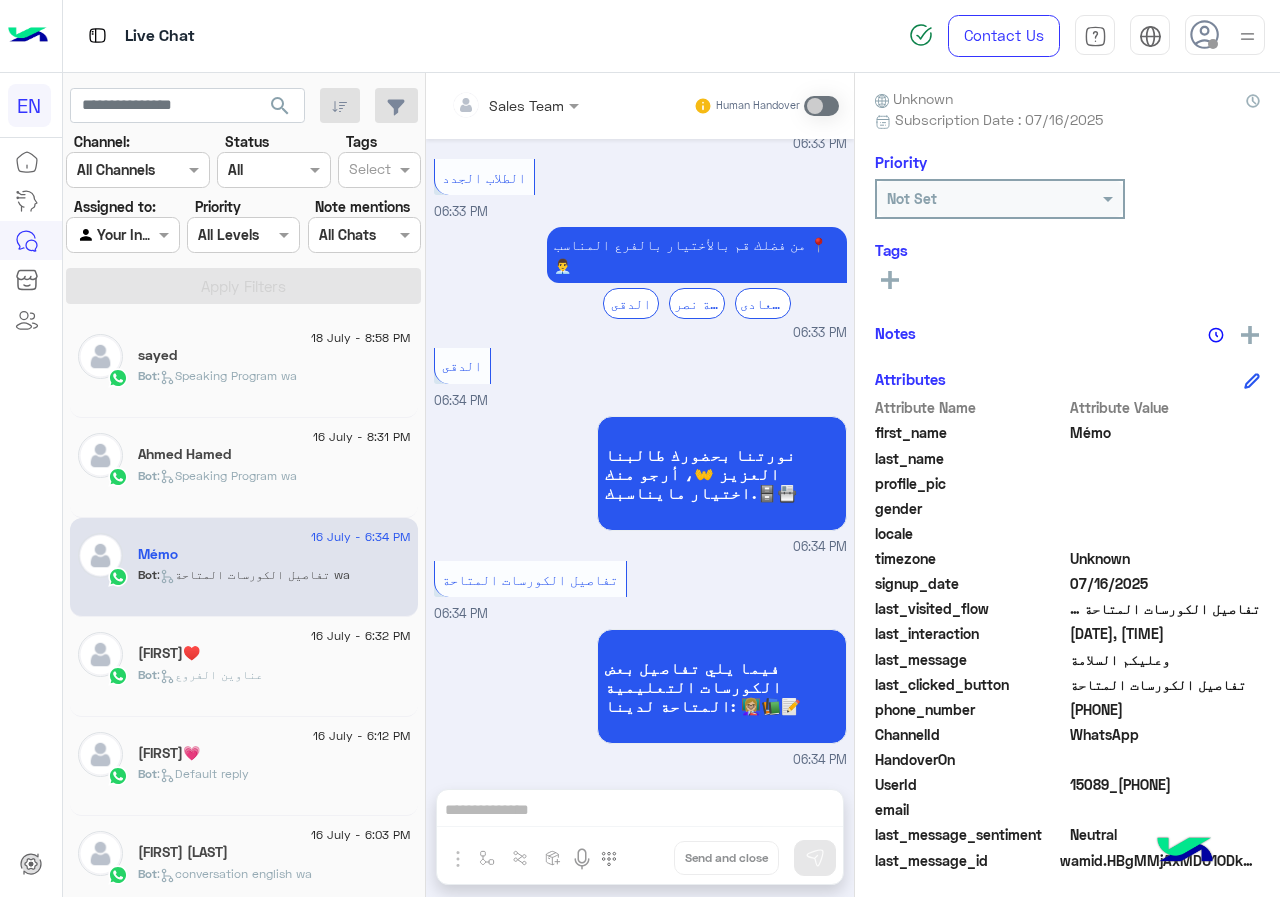 click on "WhatsApp" 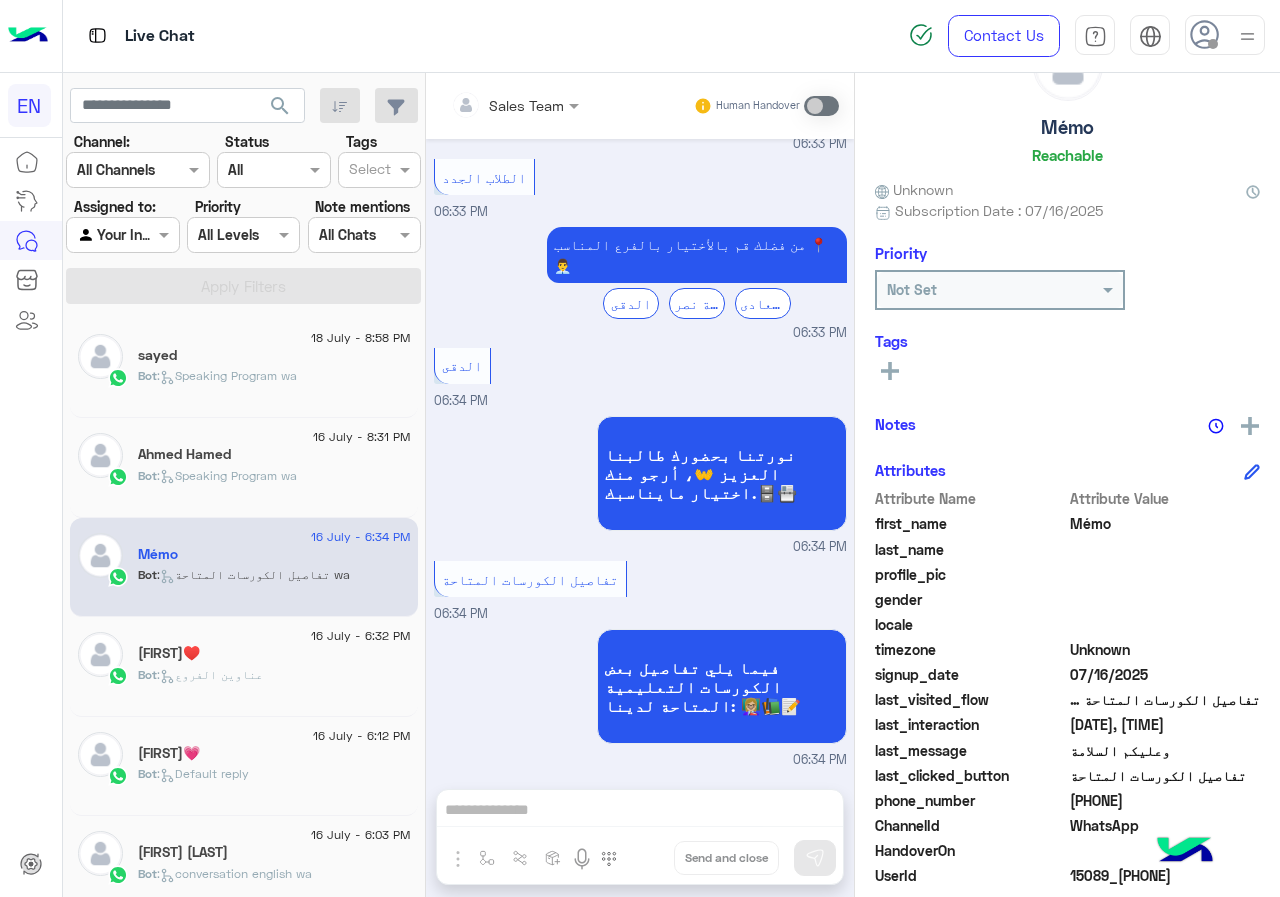 scroll, scrollTop: 0, scrollLeft: 0, axis: both 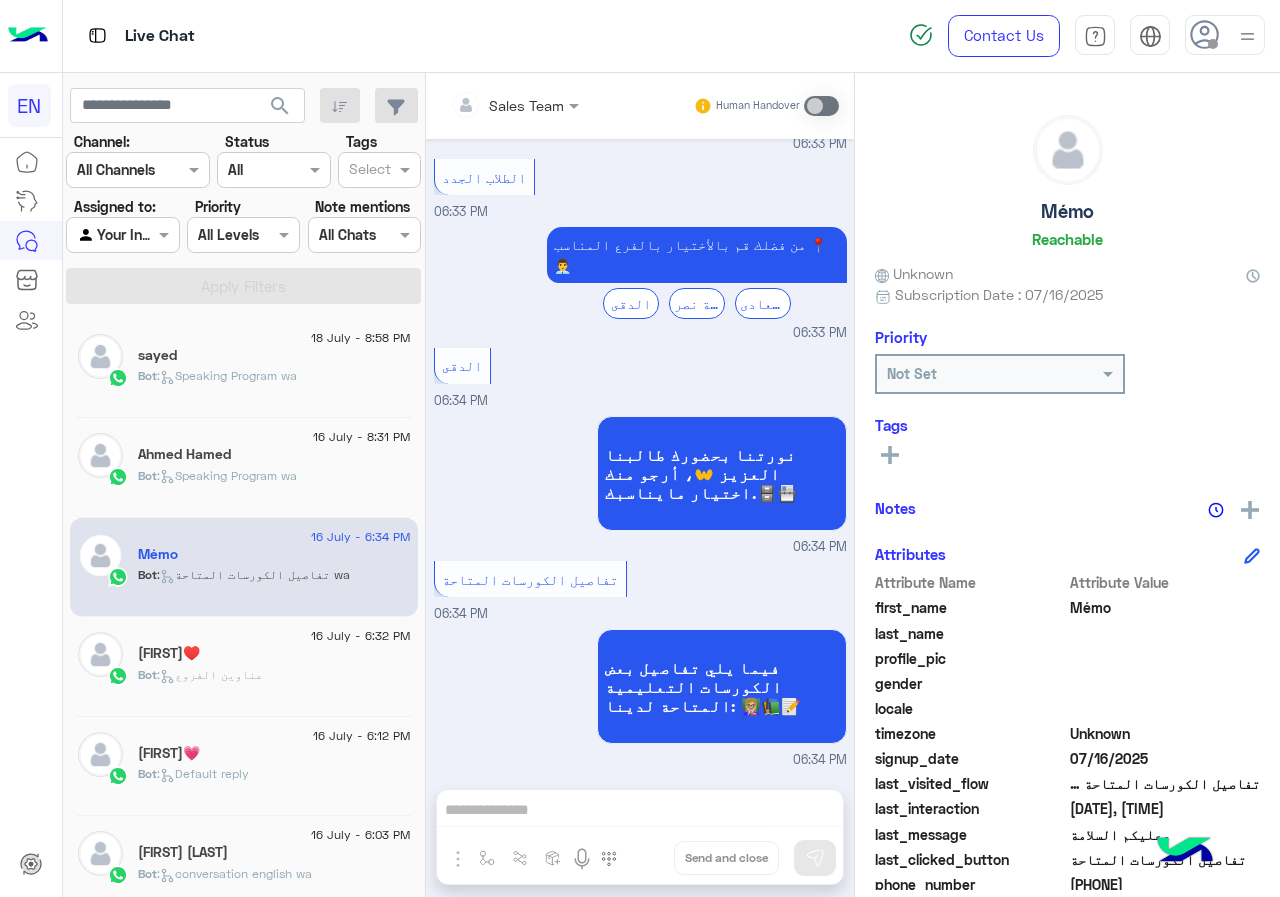 click on "Mémo" 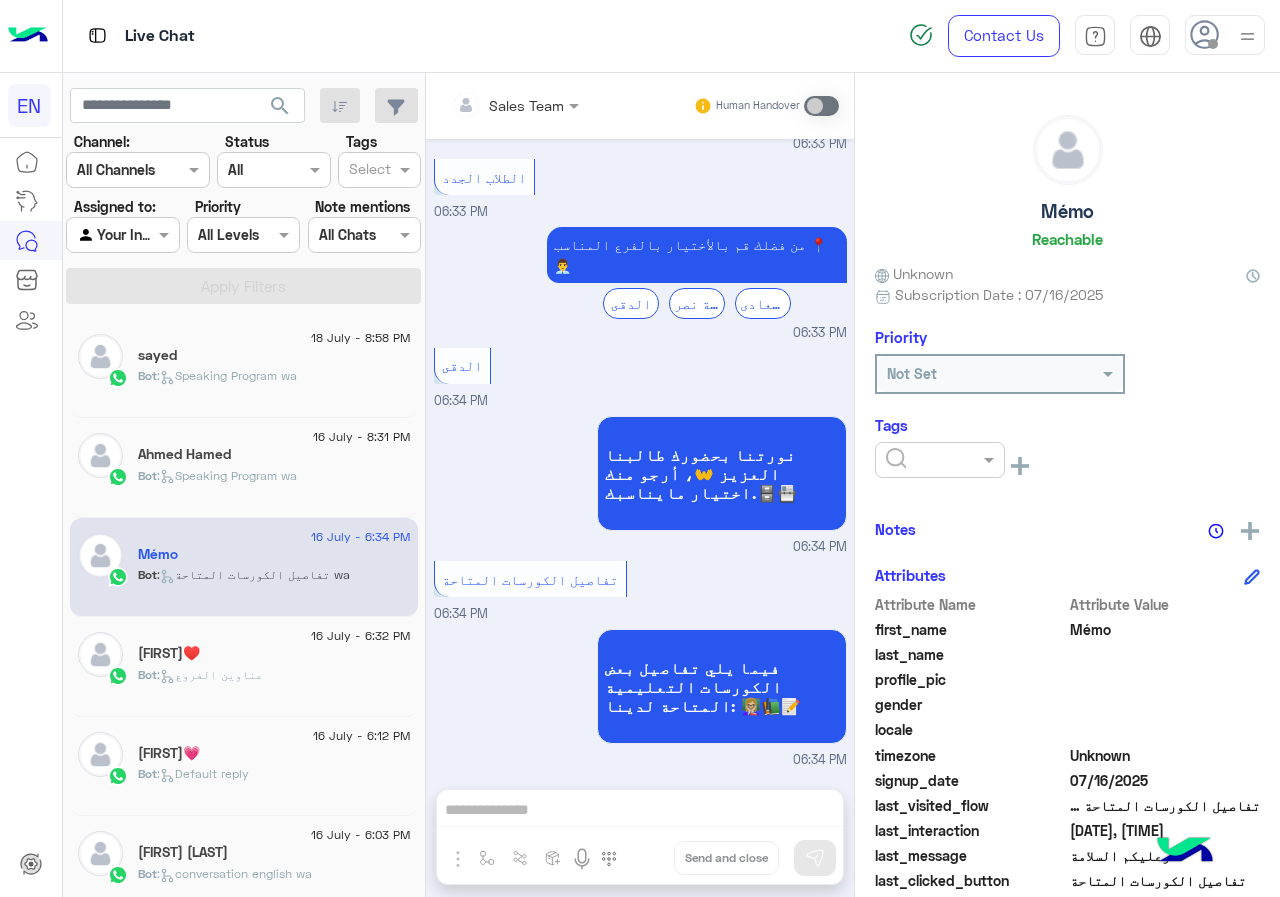 click 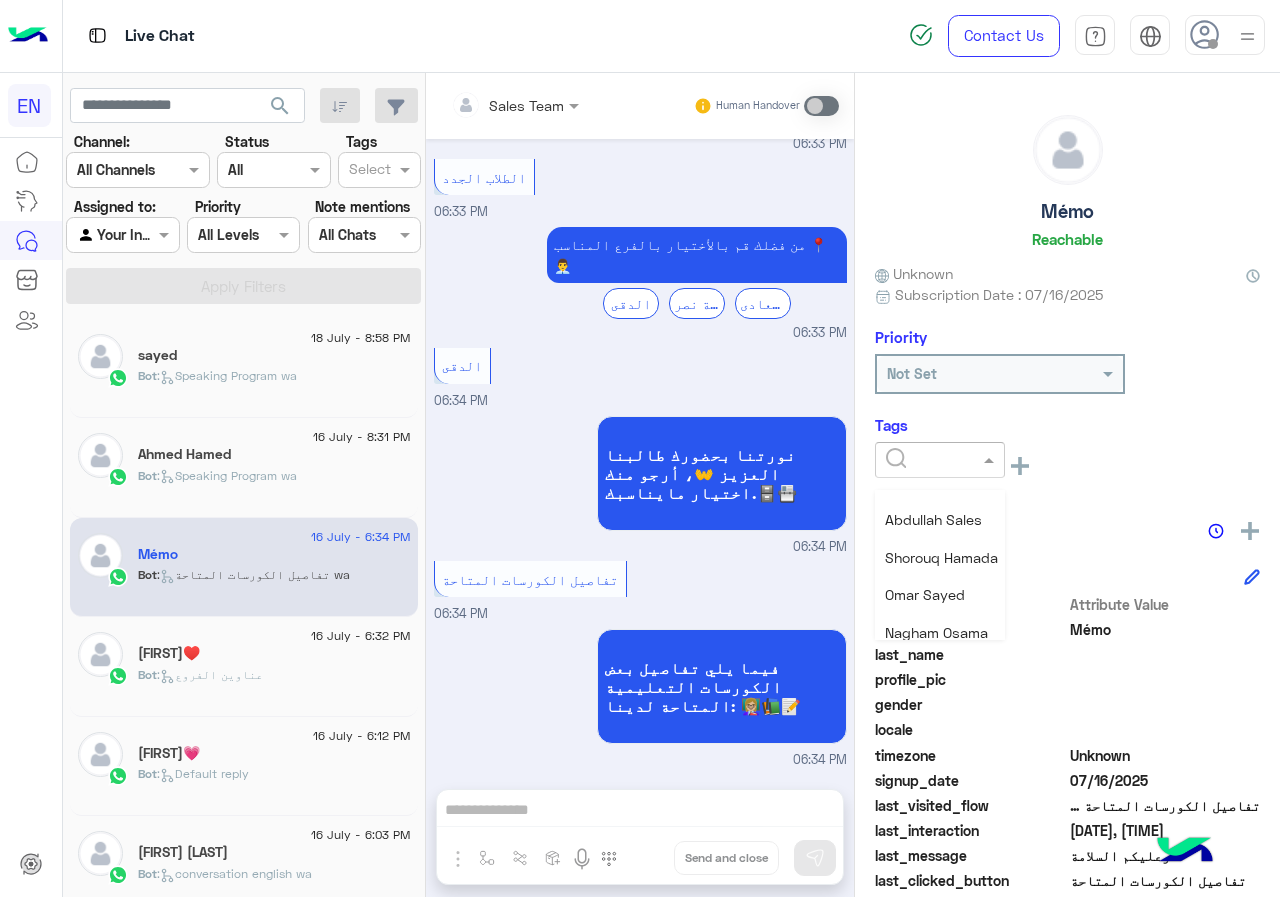scroll, scrollTop: 261, scrollLeft: 0, axis: vertical 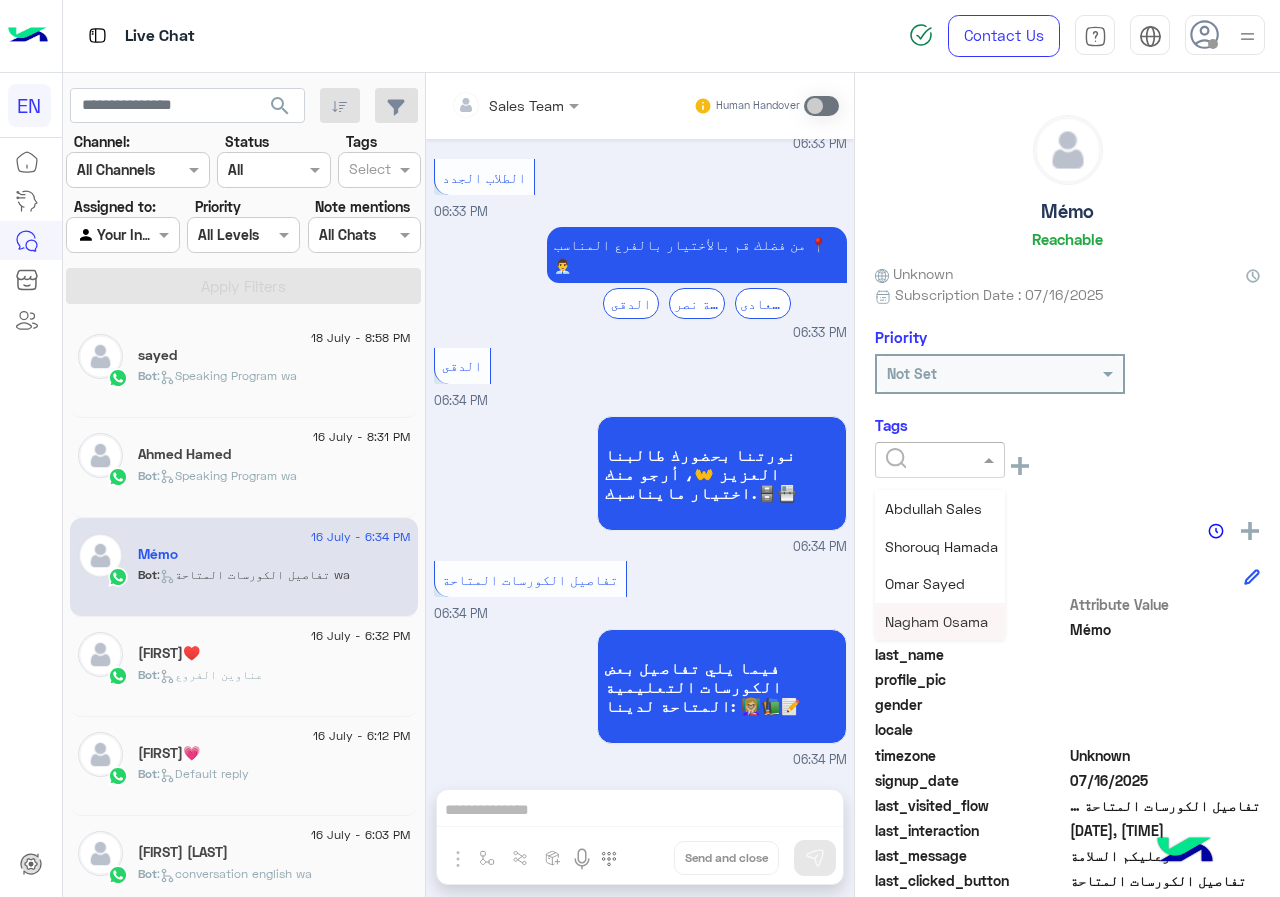 drag, startPoint x: 972, startPoint y: 614, endPoint x: 961, endPoint y: 614, distance: 11 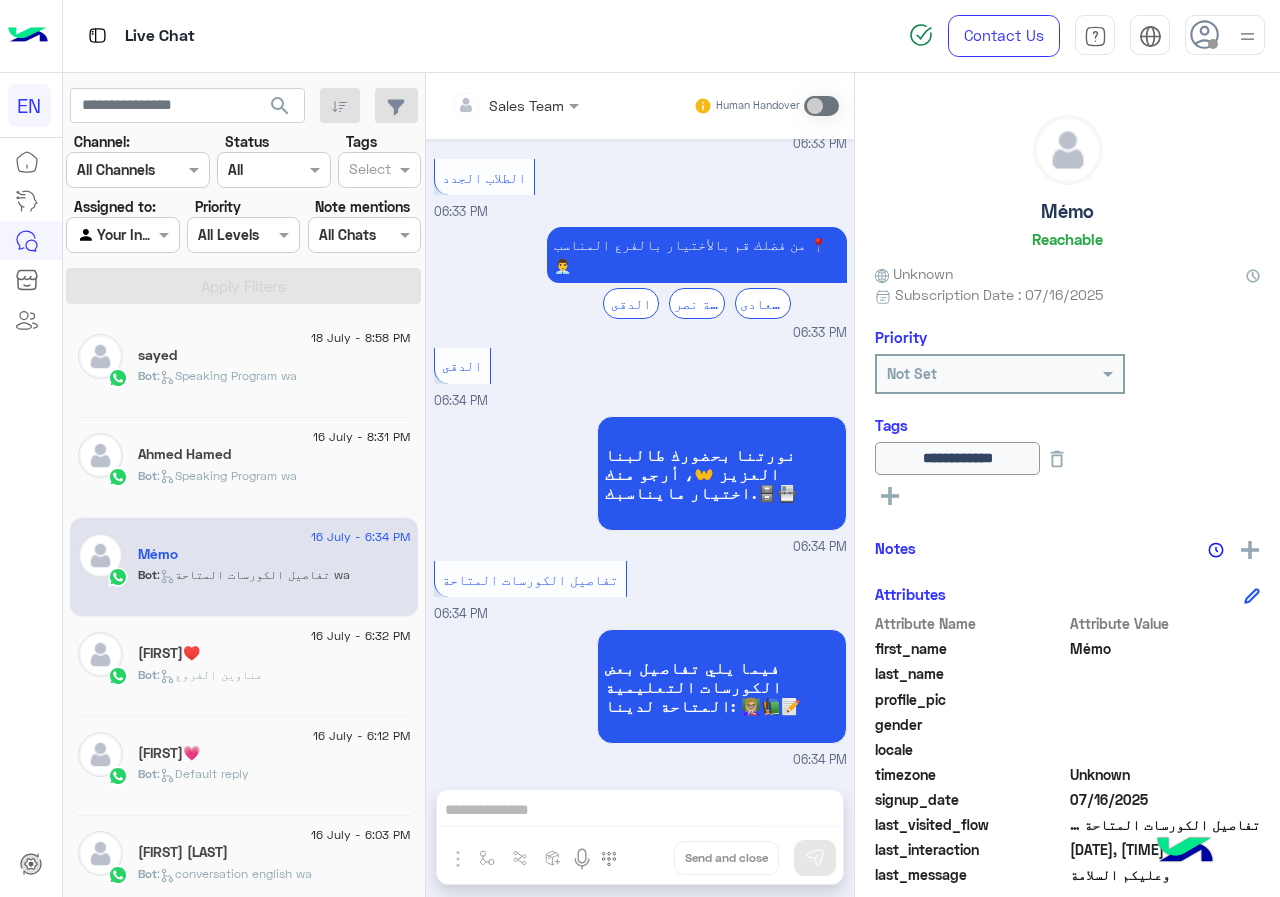 click on "[FIRST]♥️" 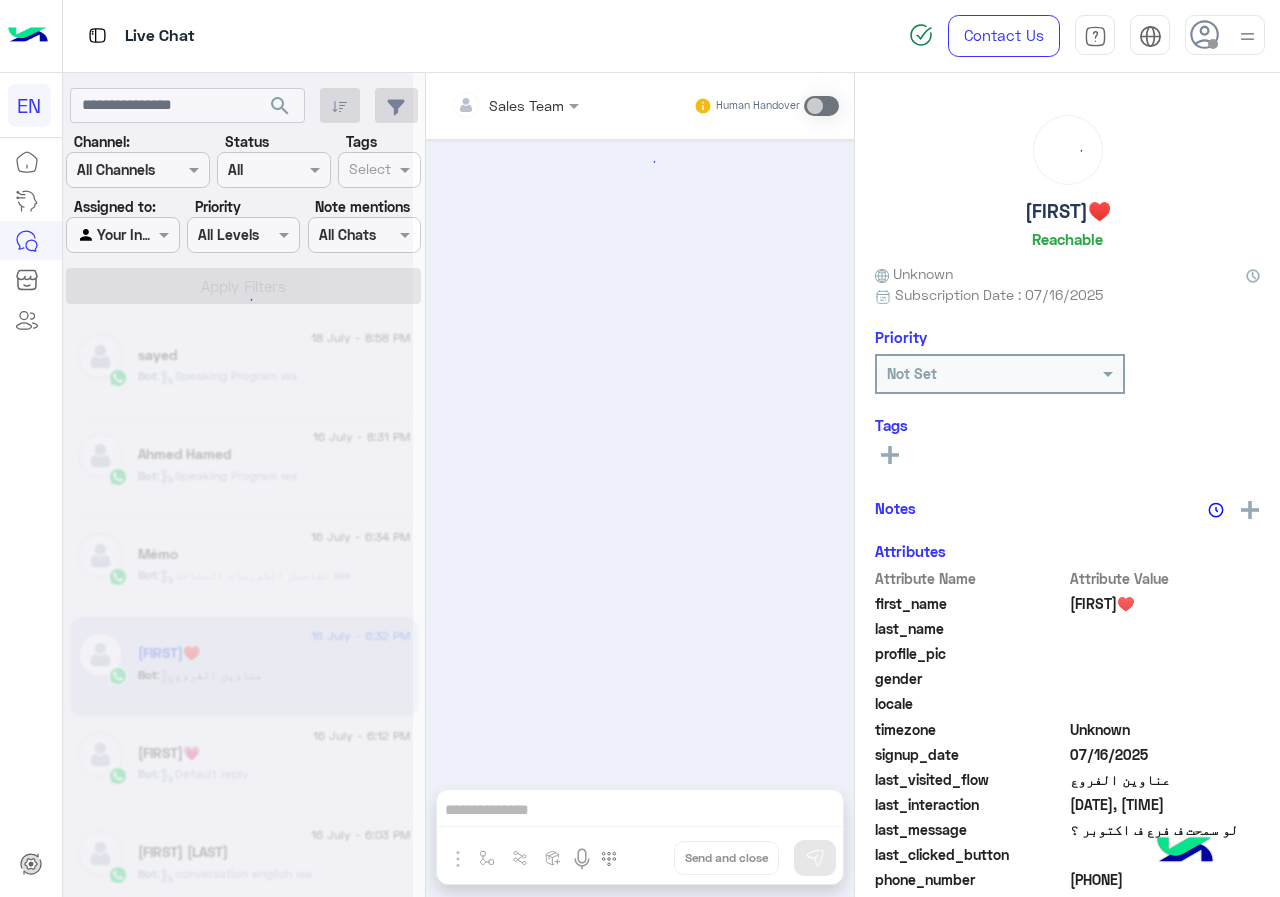 scroll, scrollTop: 42, scrollLeft: 0, axis: vertical 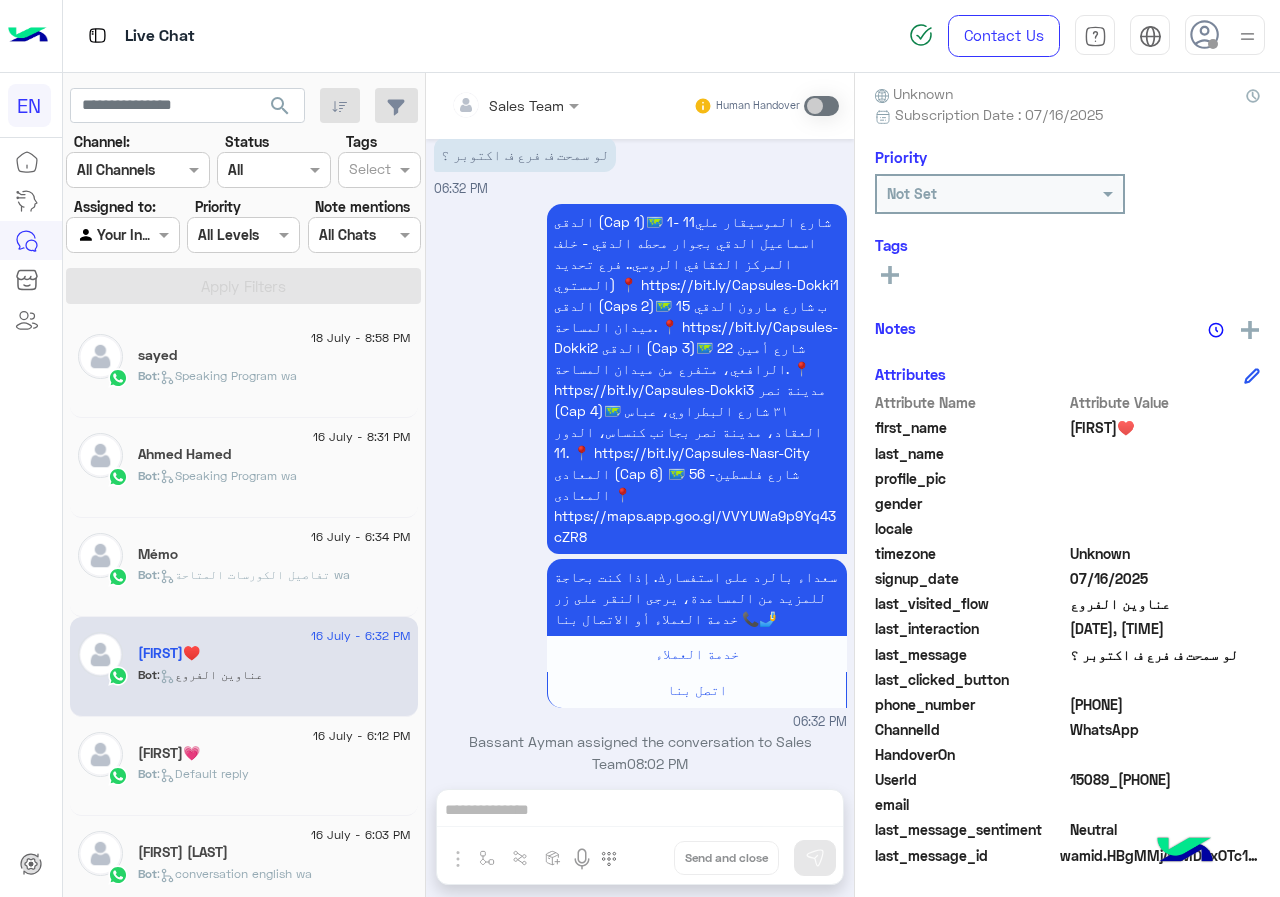 click on "[PHONE]" 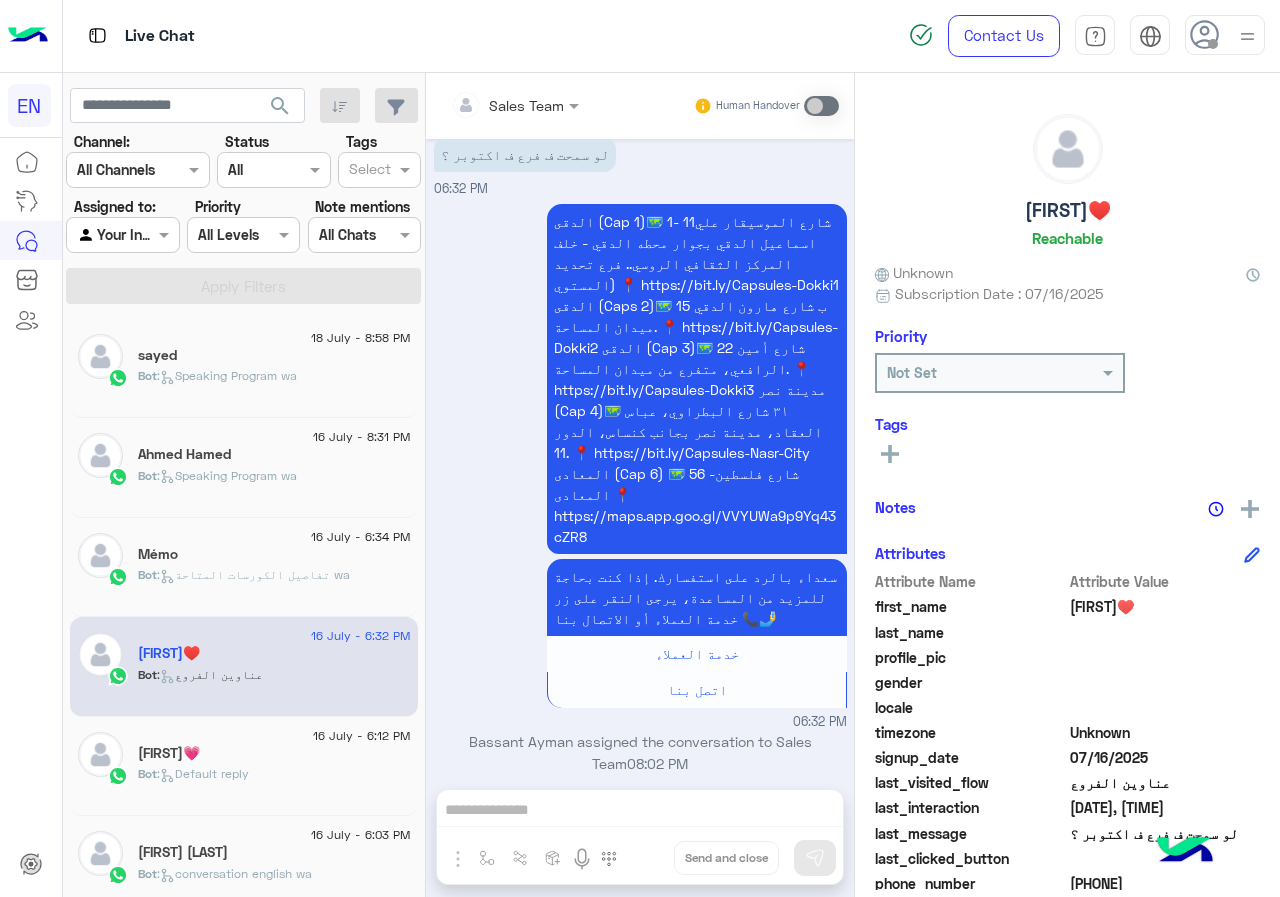 scroll, scrollTop: 0, scrollLeft: 0, axis: both 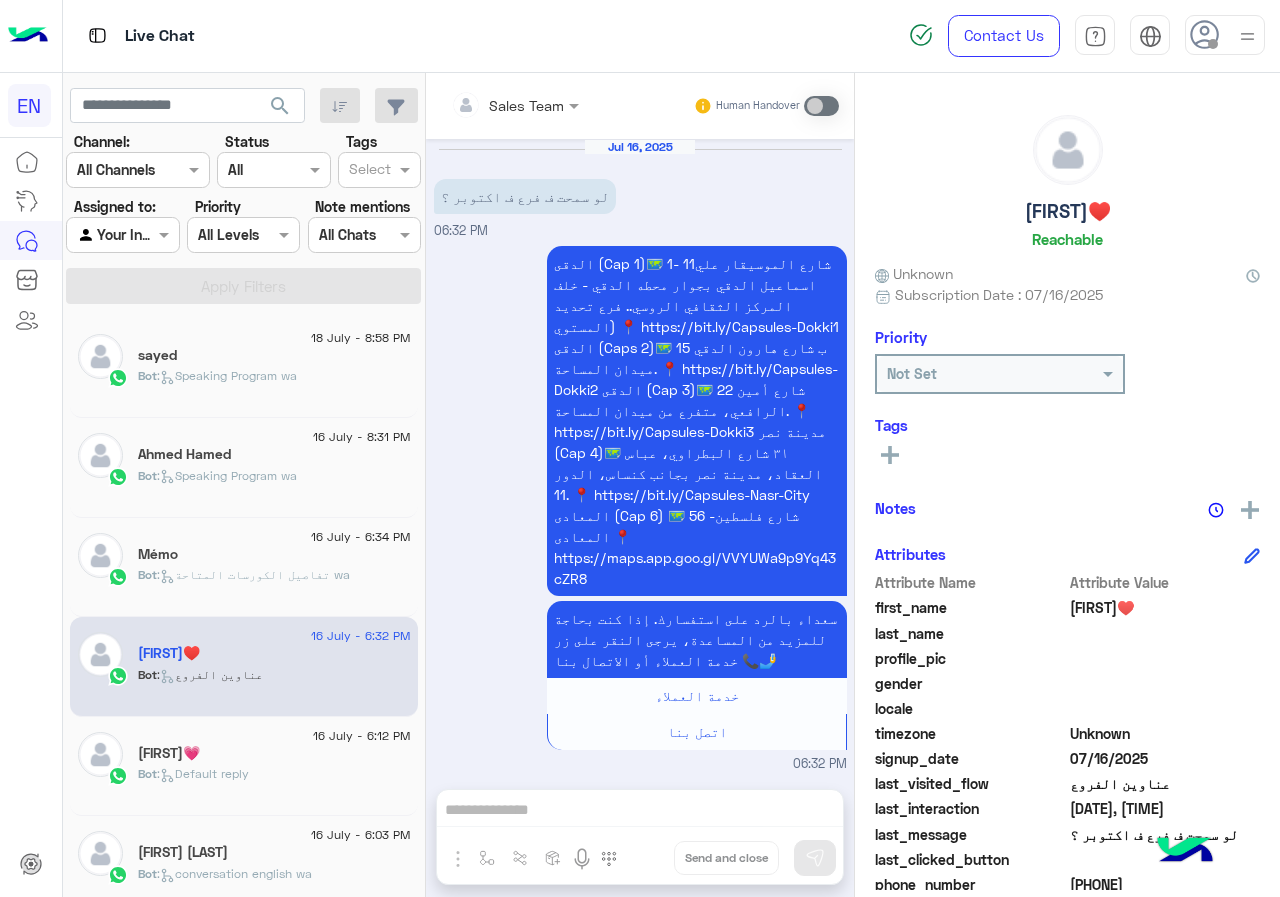 click on "[FIRST]♥️" 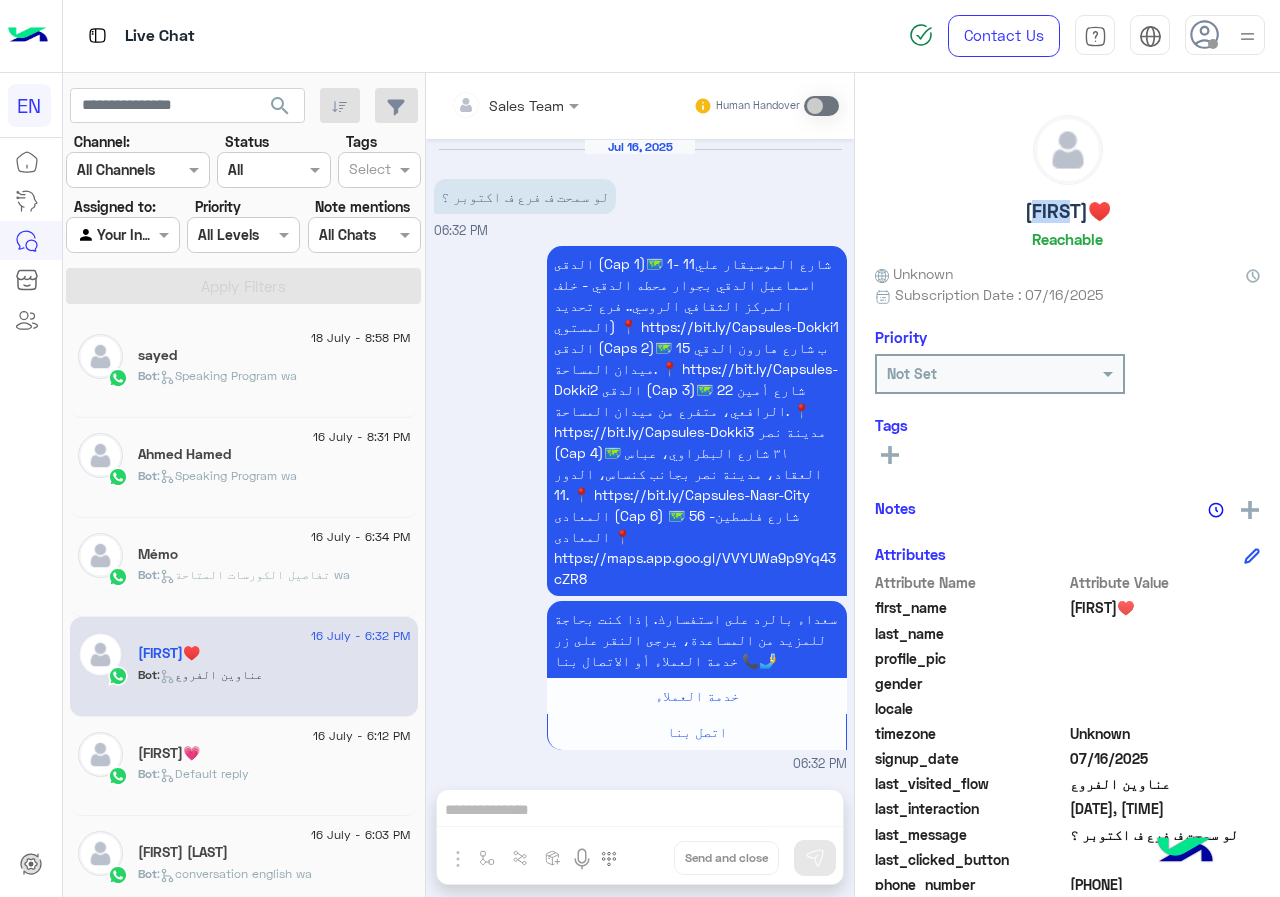 click on "[FIRST]♥️" 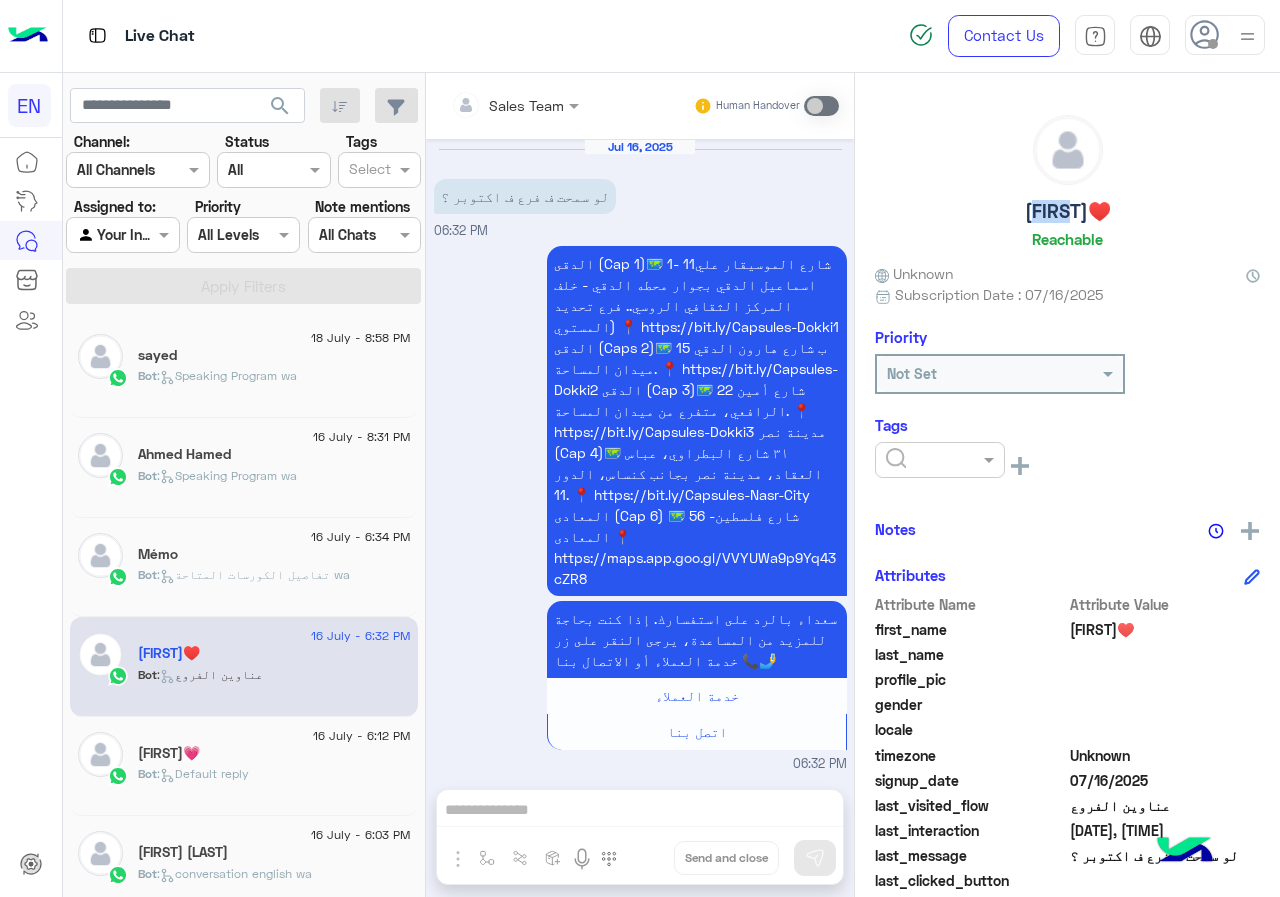 click 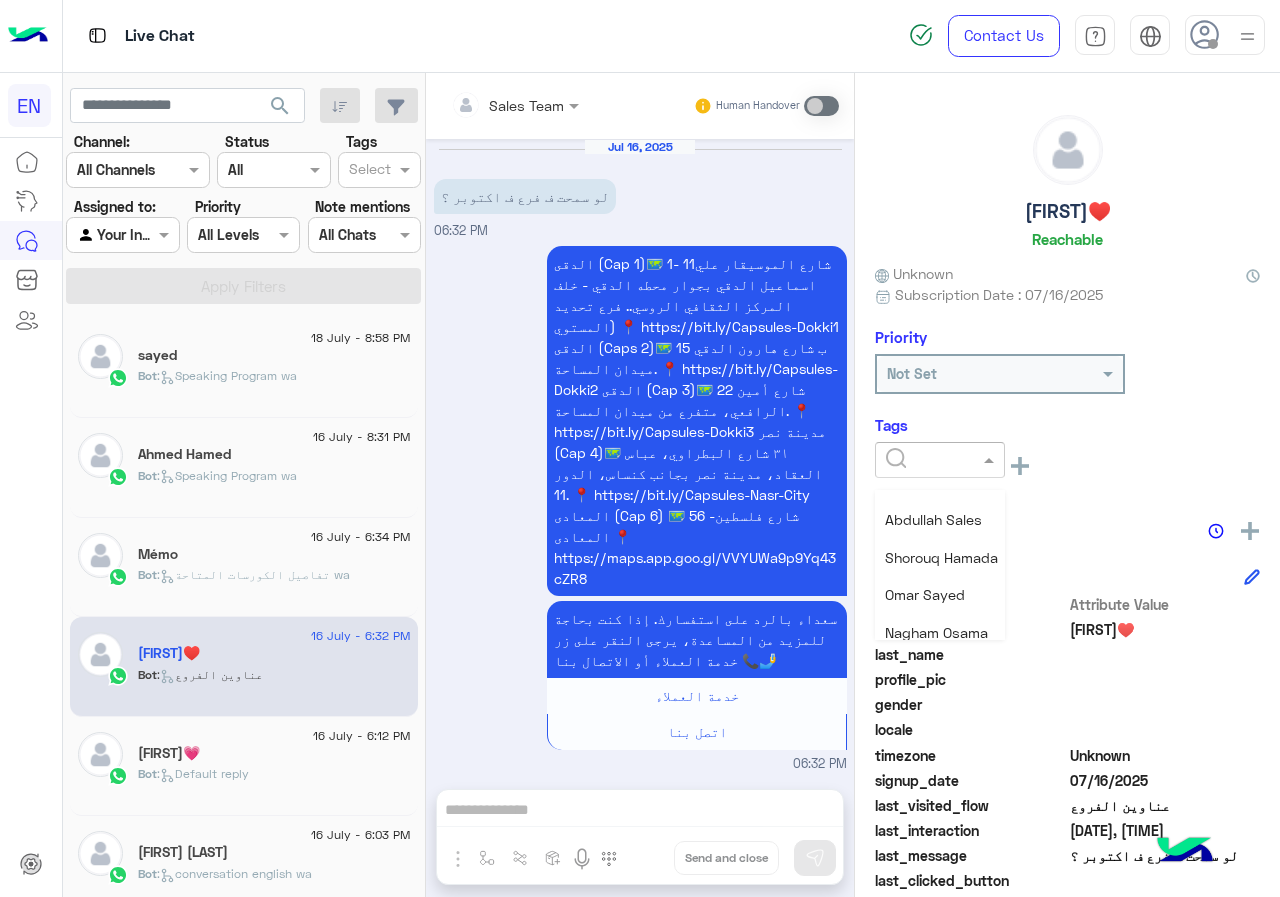 scroll, scrollTop: 261, scrollLeft: 0, axis: vertical 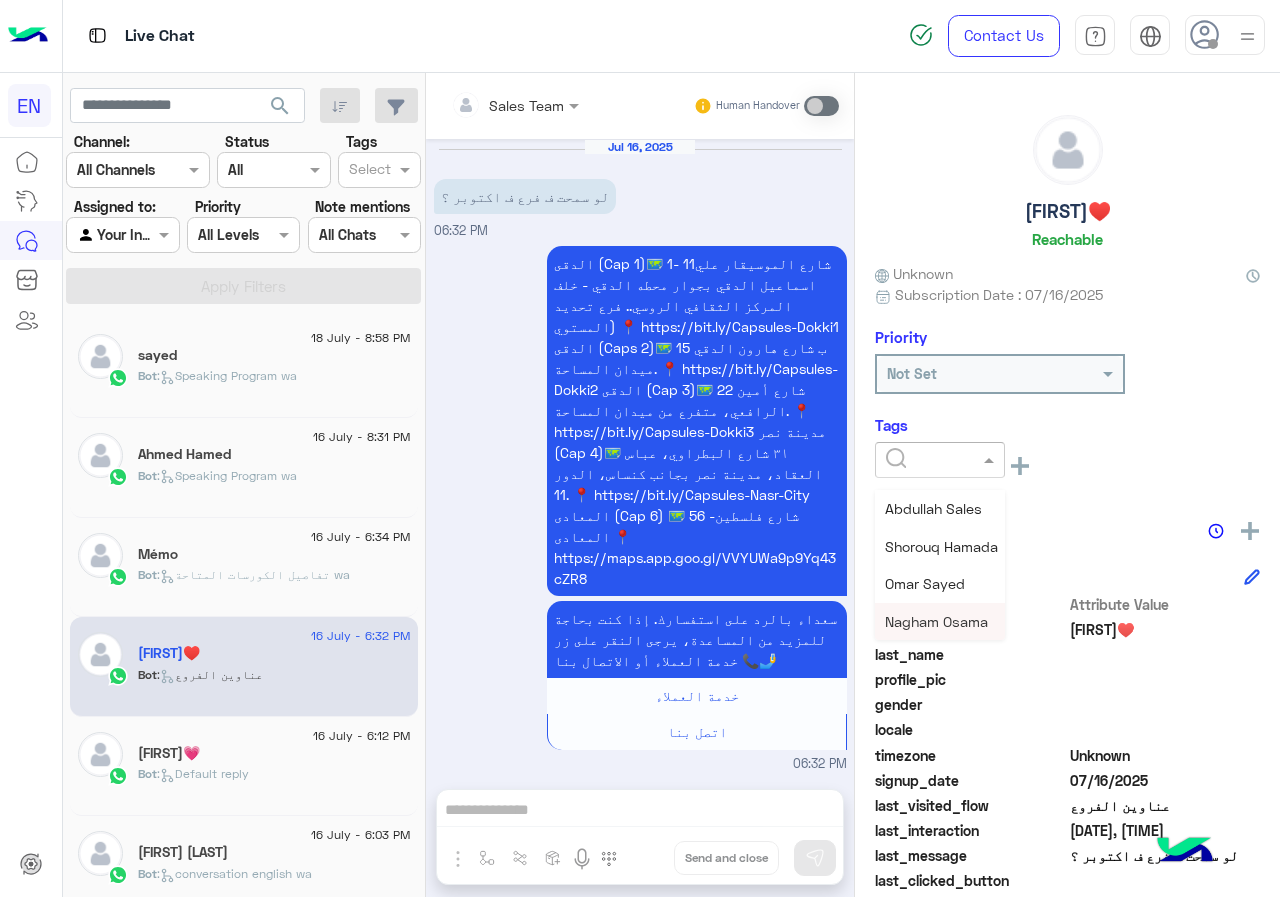 click on "Nagham Osama" at bounding box center (936, 621) 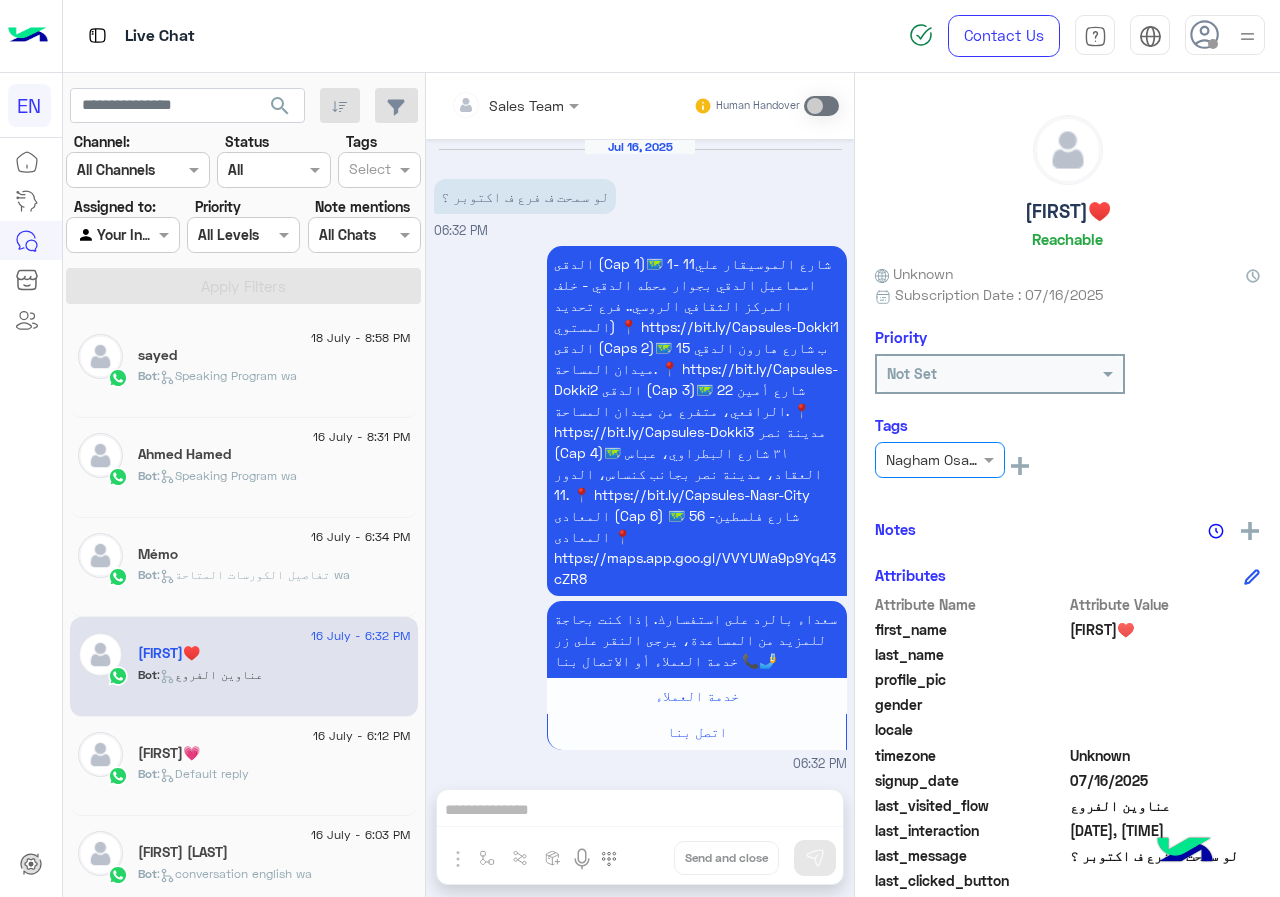 scroll, scrollTop: 200, scrollLeft: 0, axis: vertical 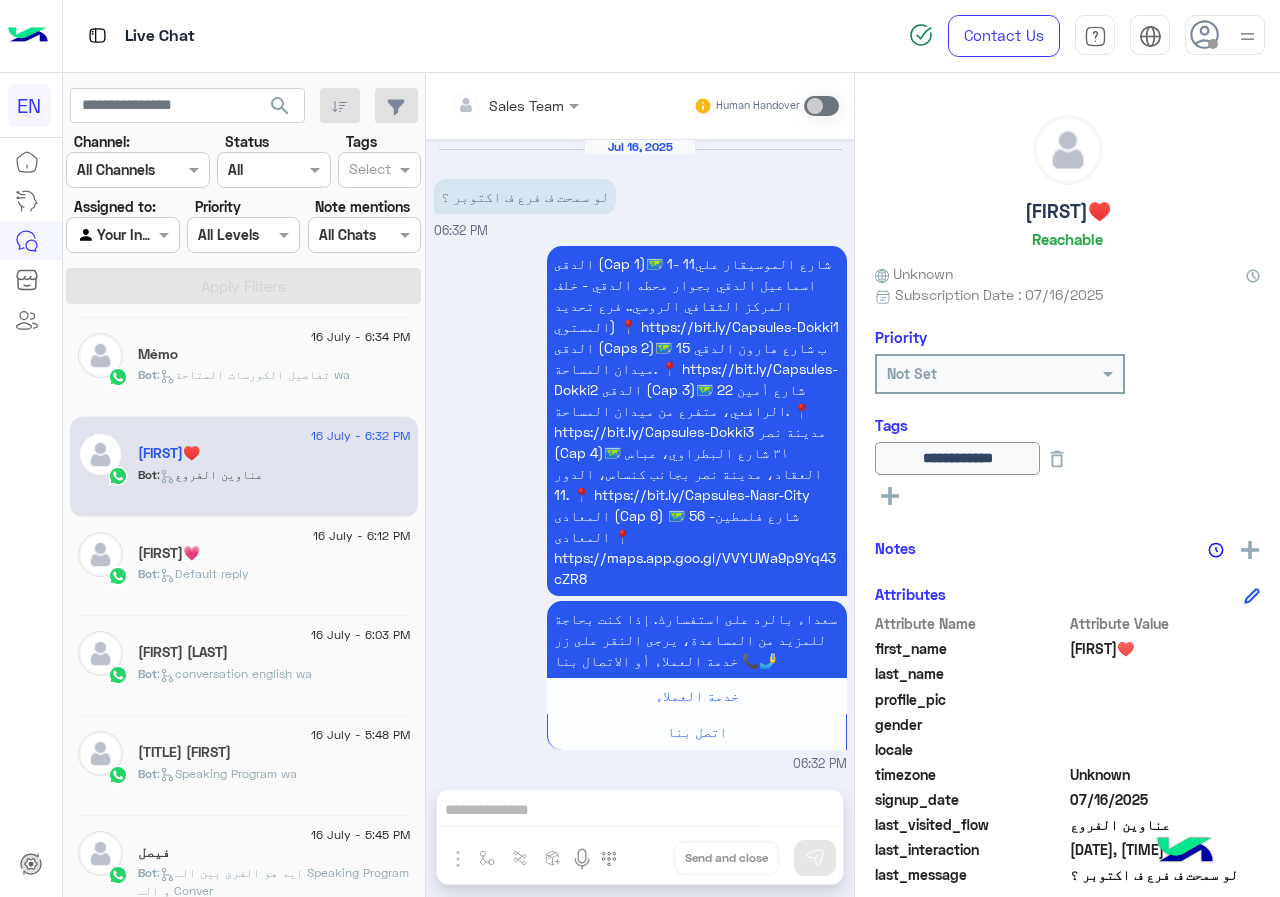 click on "[FIRST]💗" 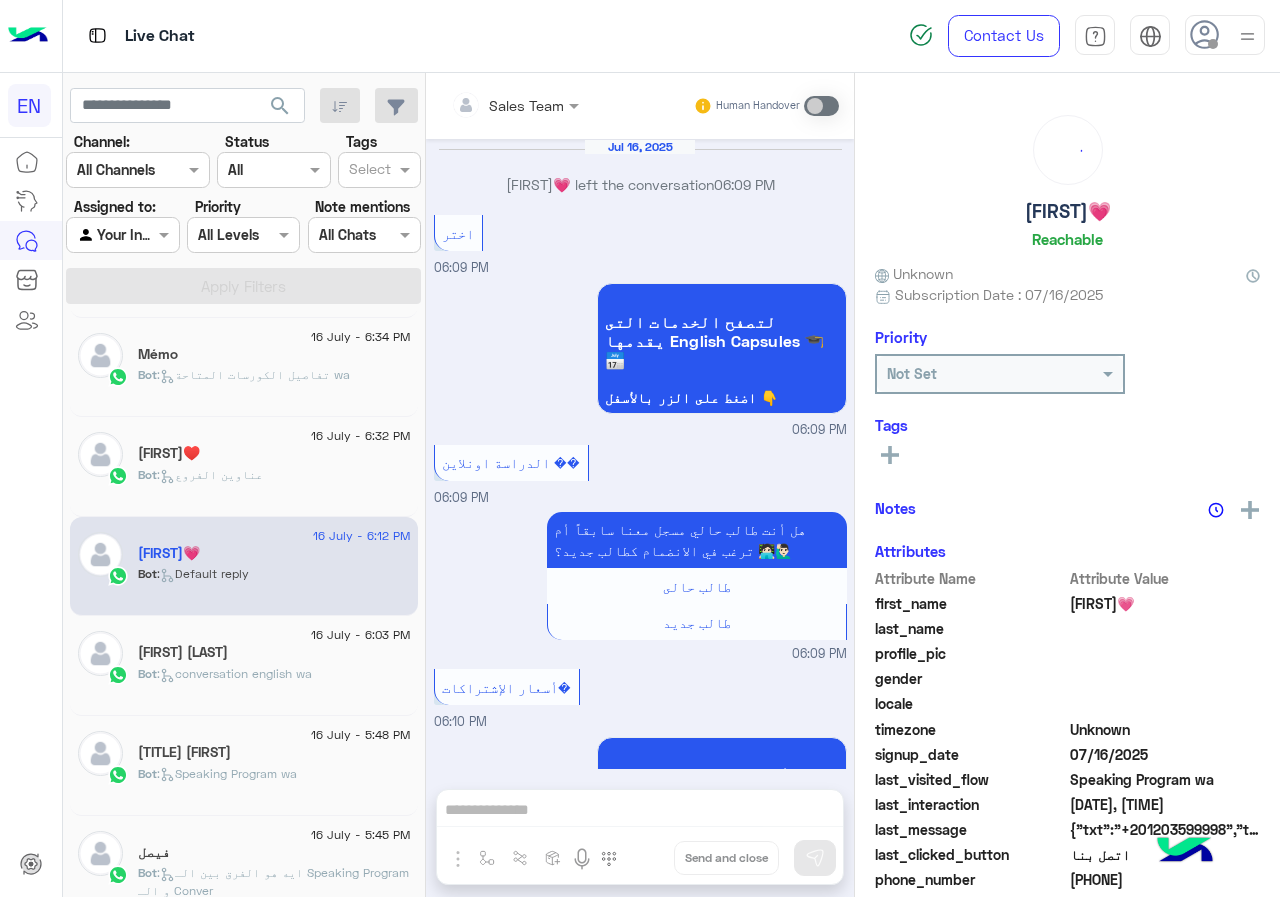scroll, scrollTop: 3493, scrollLeft: 0, axis: vertical 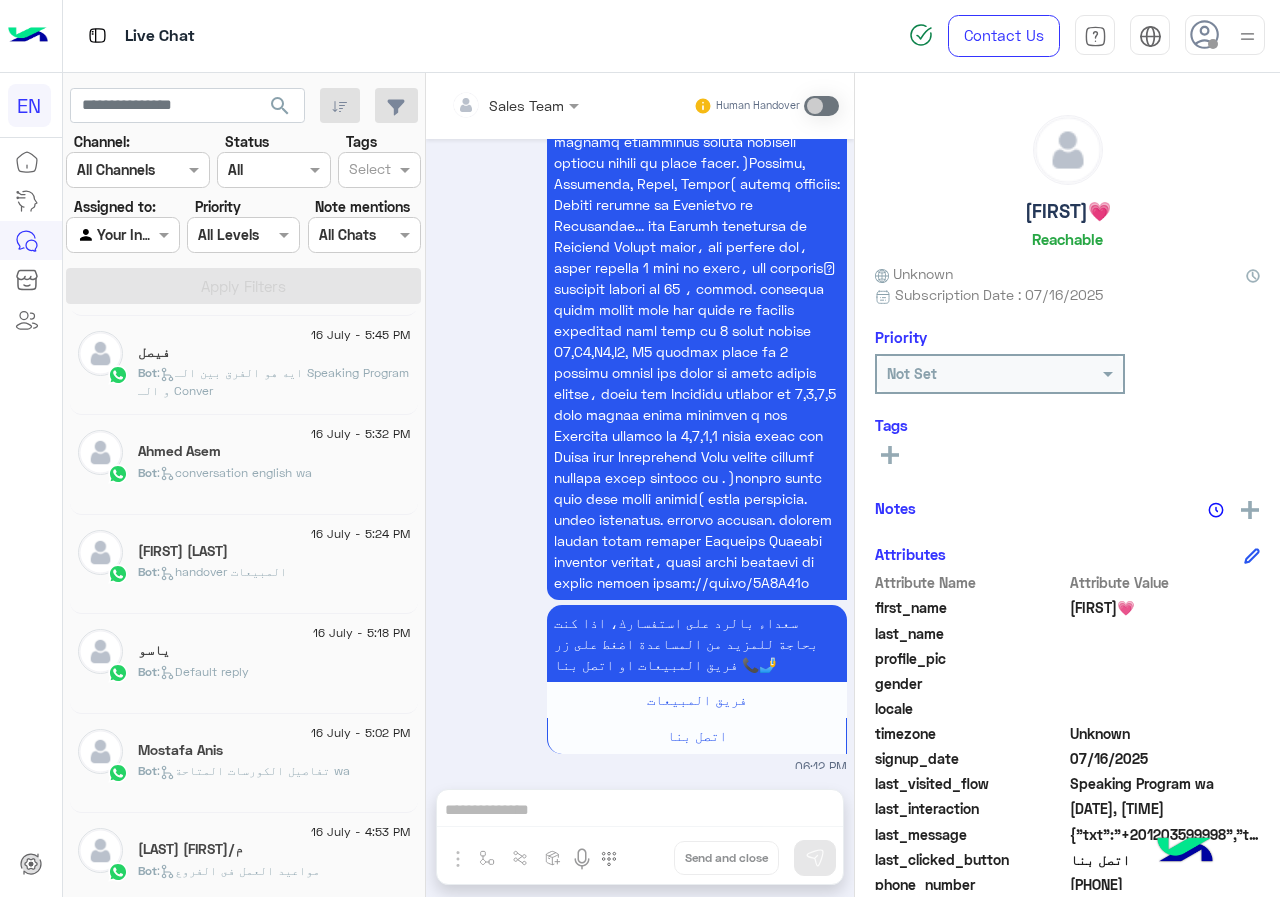 click on "Bot :   handover المبيعات" 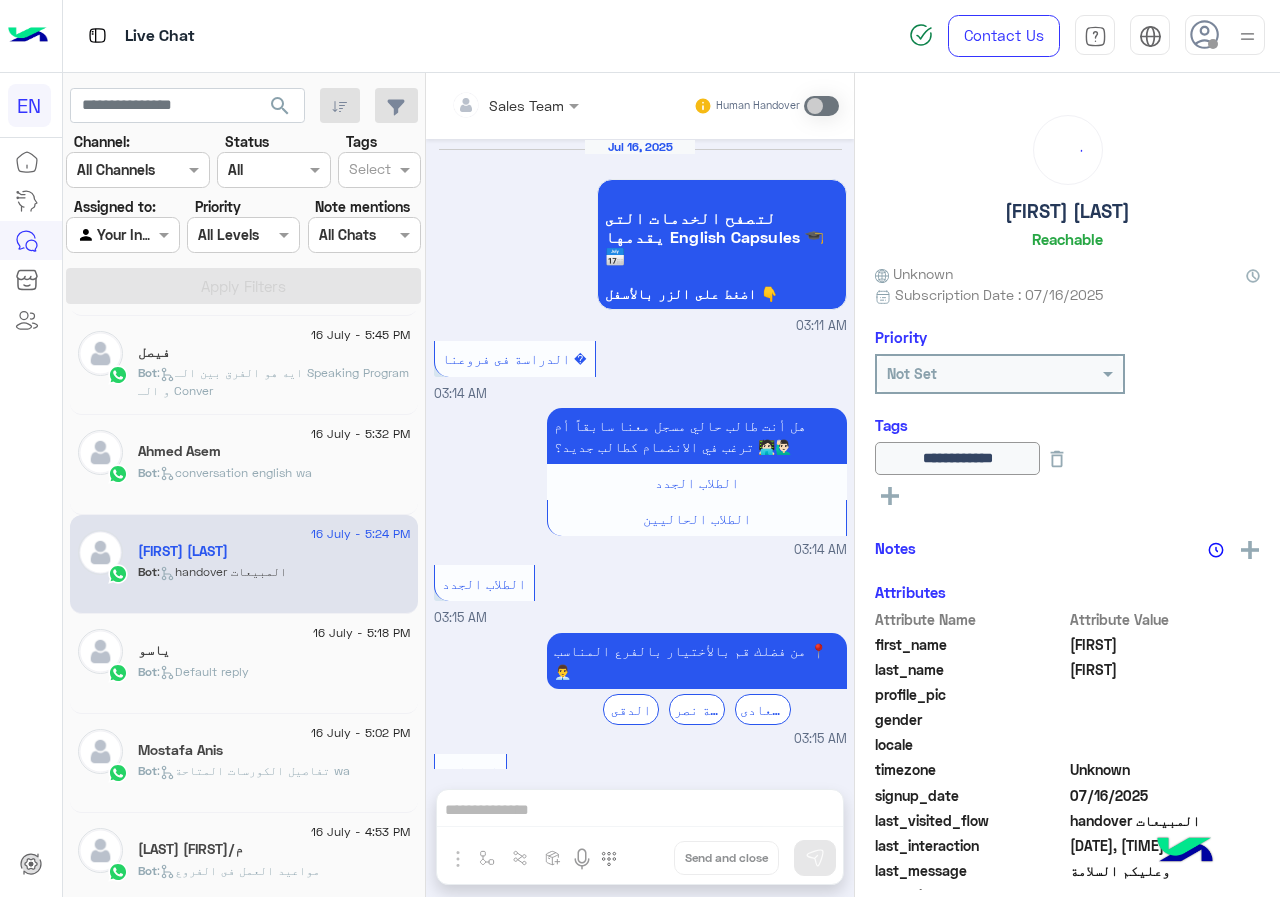 scroll, scrollTop: 1760, scrollLeft: 0, axis: vertical 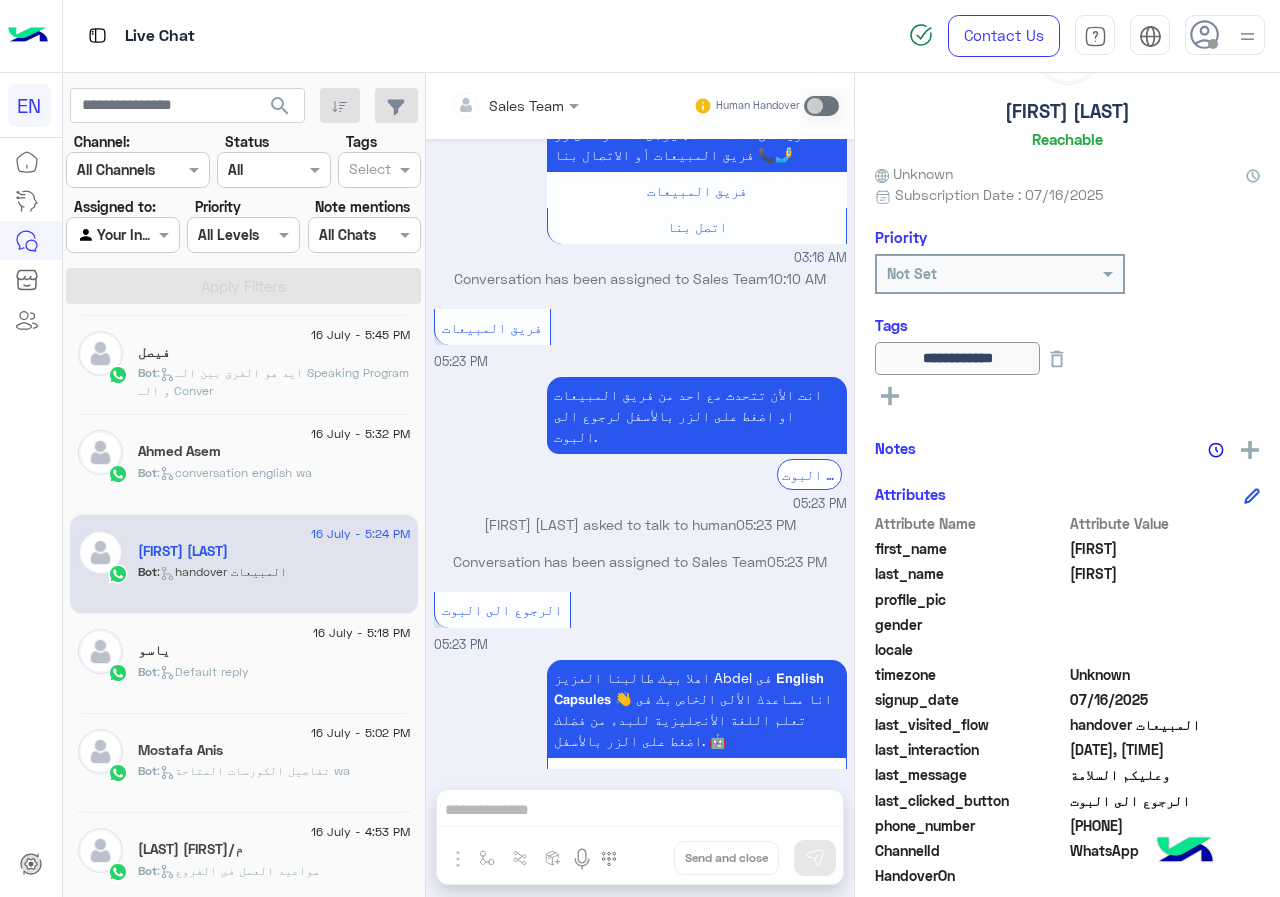 click on ":   Default reply" 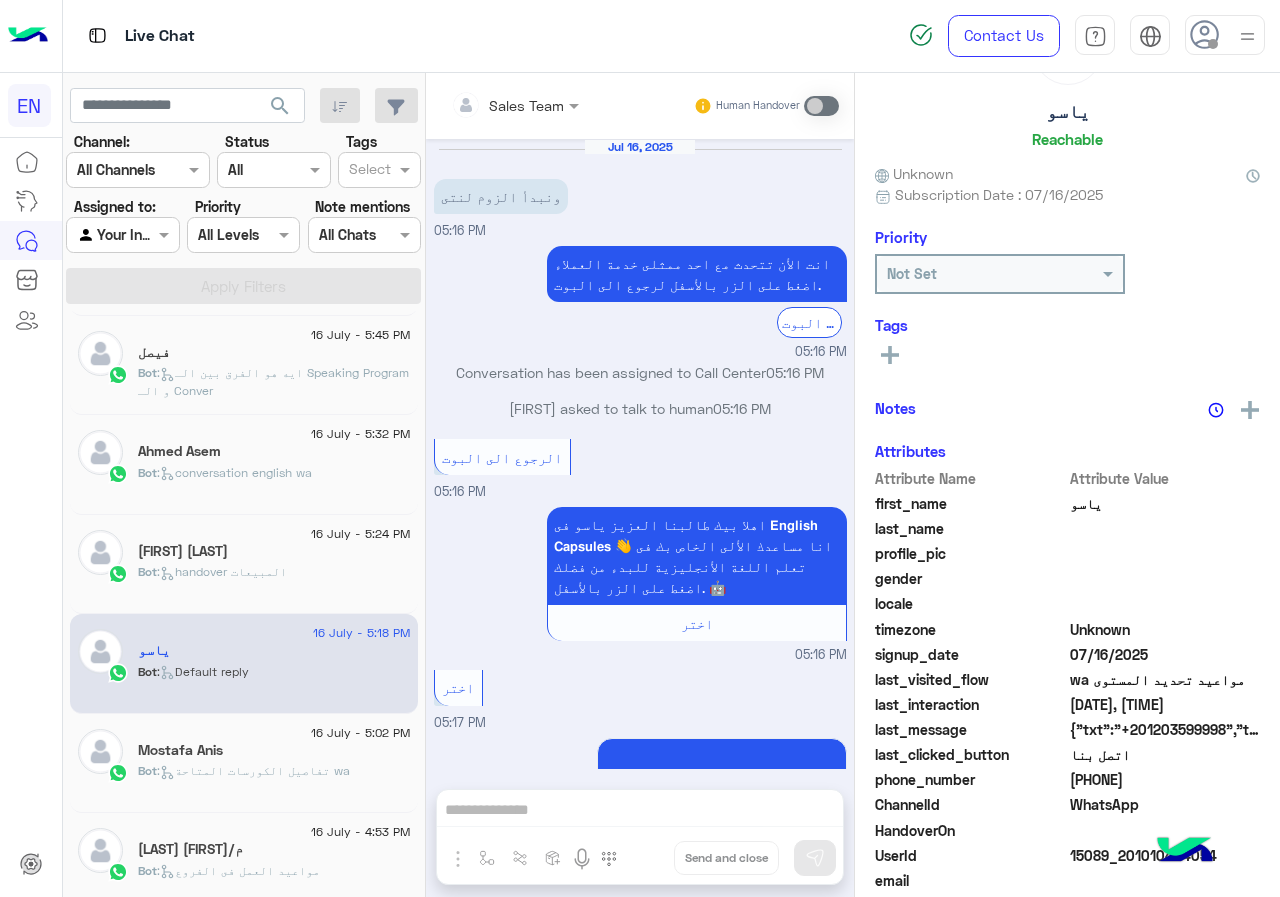 scroll, scrollTop: 1708, scrollLeft: 0, axis: vertical 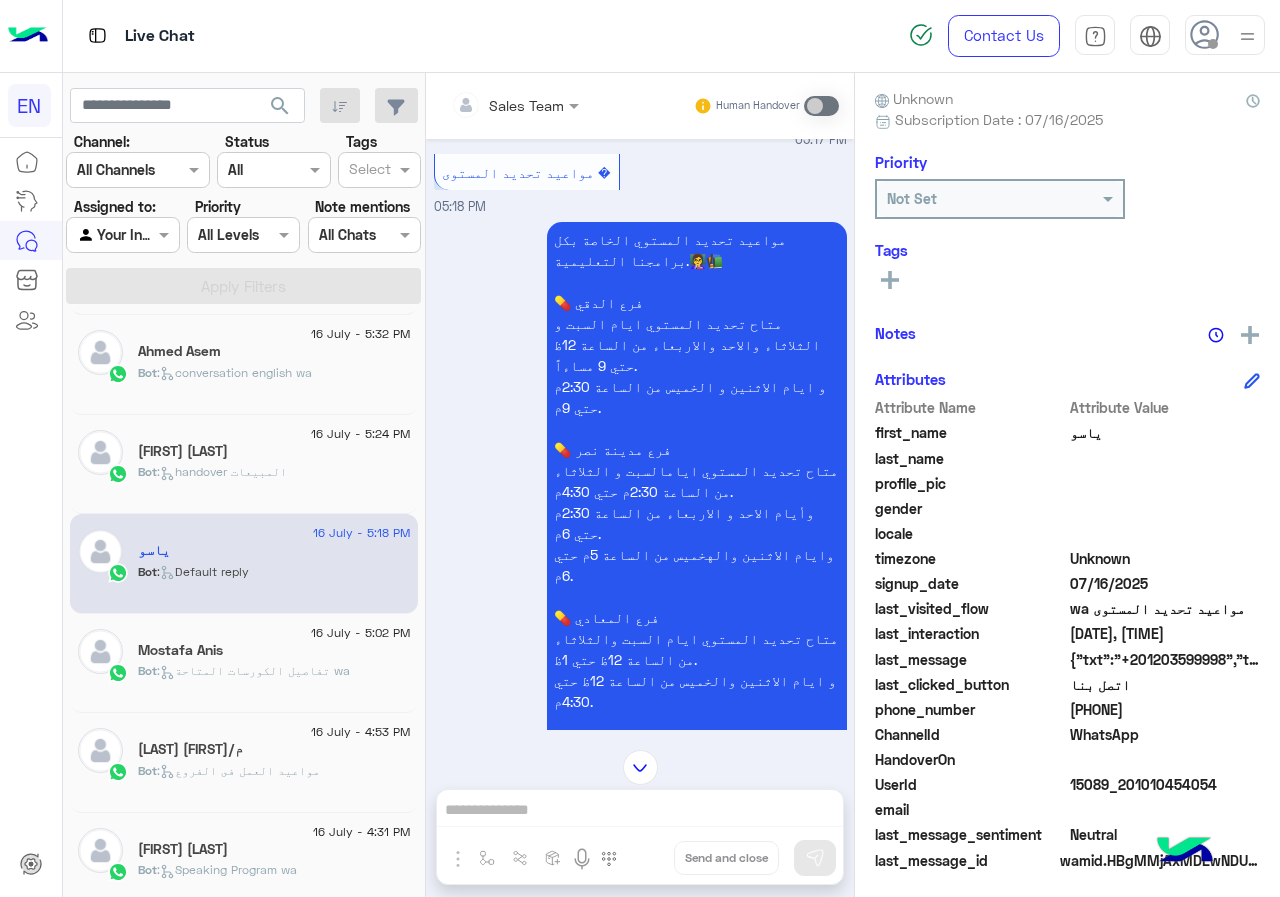 click on "م/[FIRST] [LAST]" 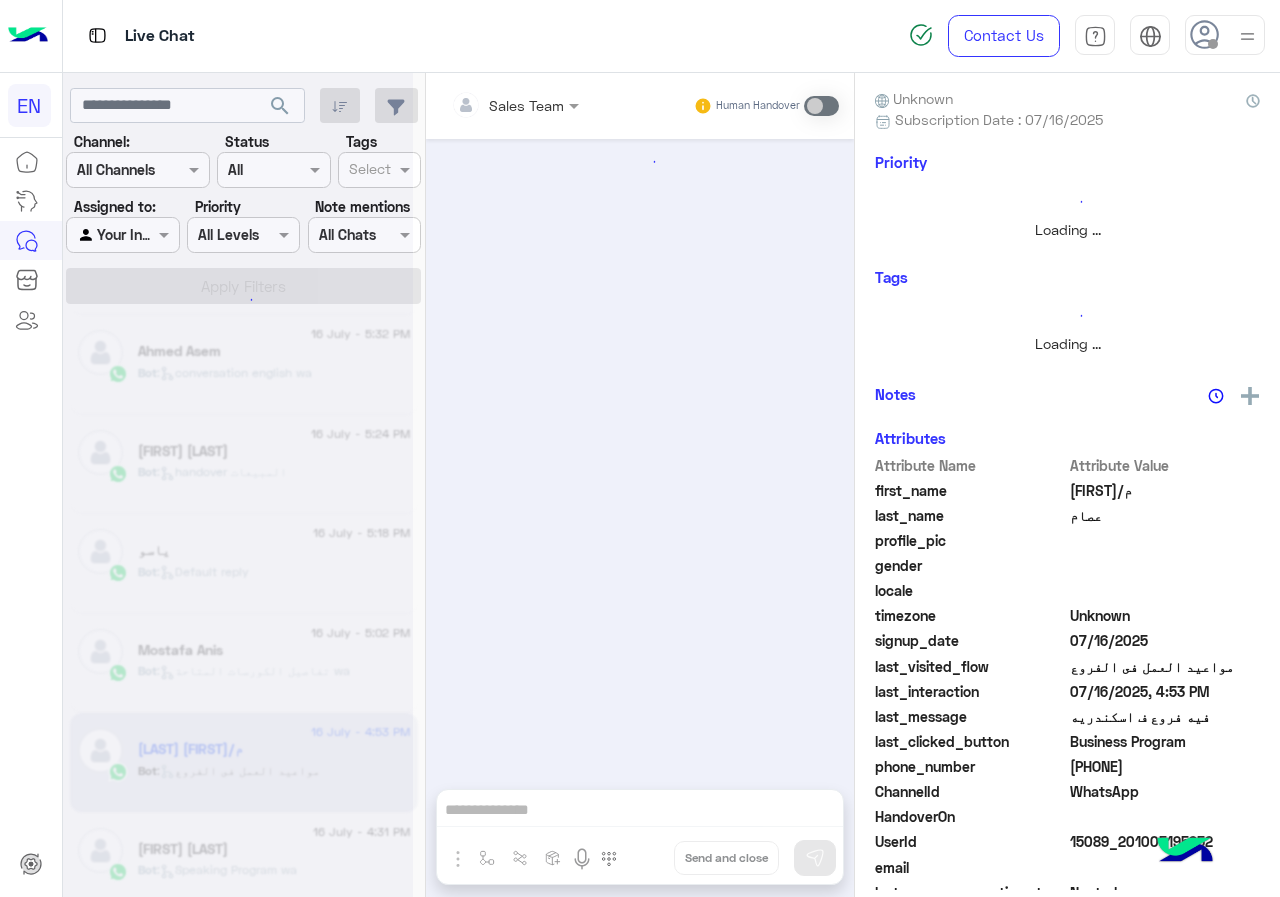 scroll, scrollTop: 0, scrollLeft: 0, axis: both 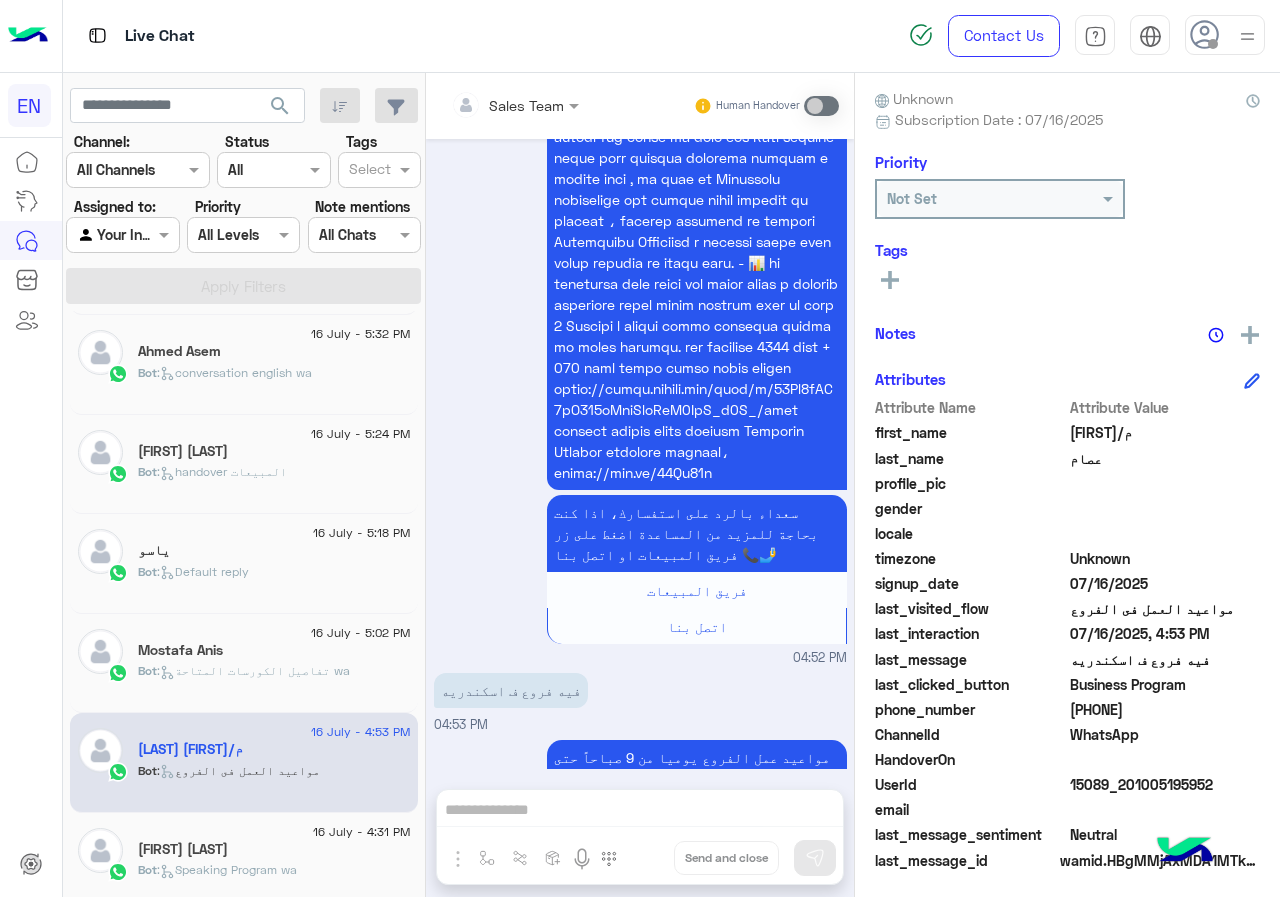 click on "[PHONE]" 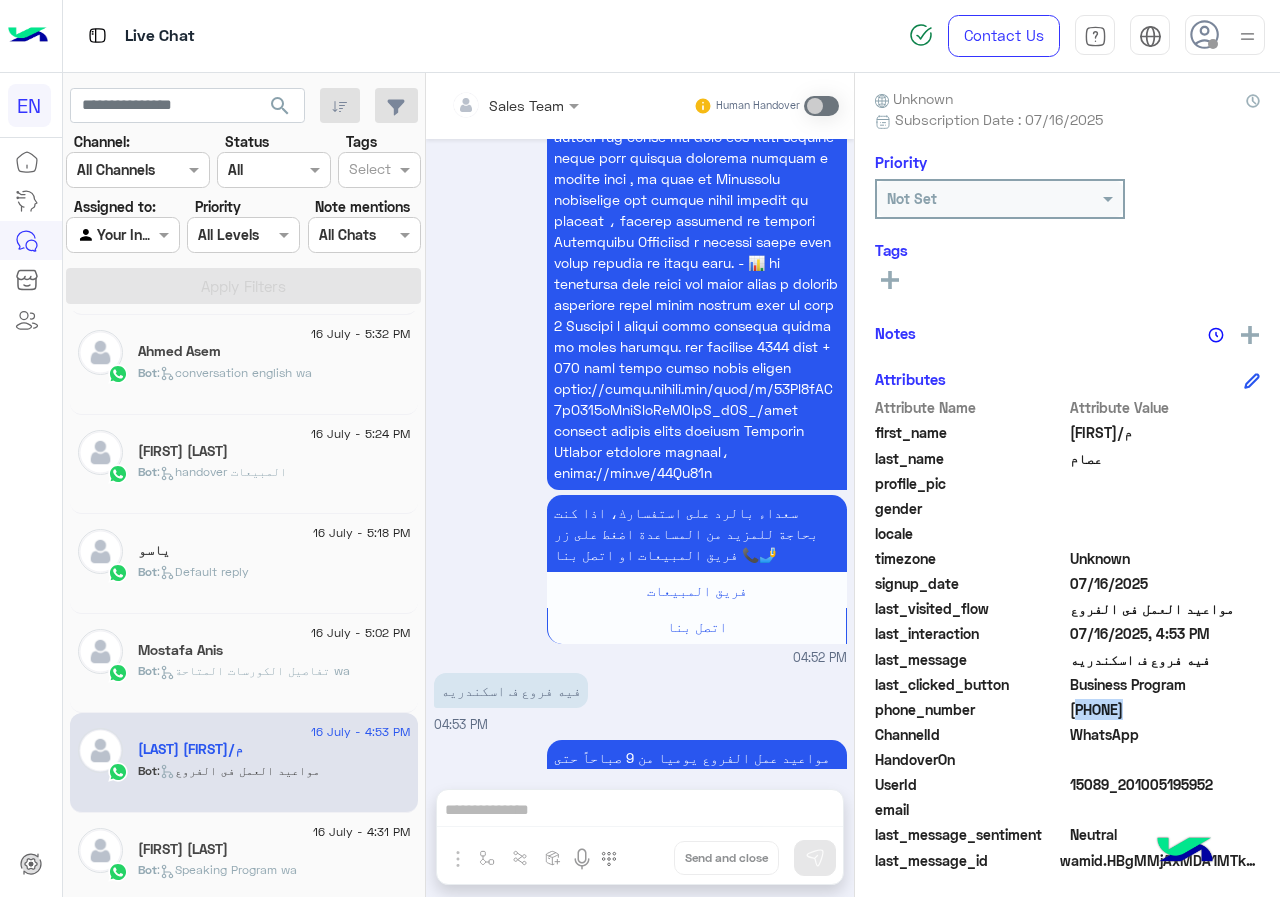 click on "[PHONE]" 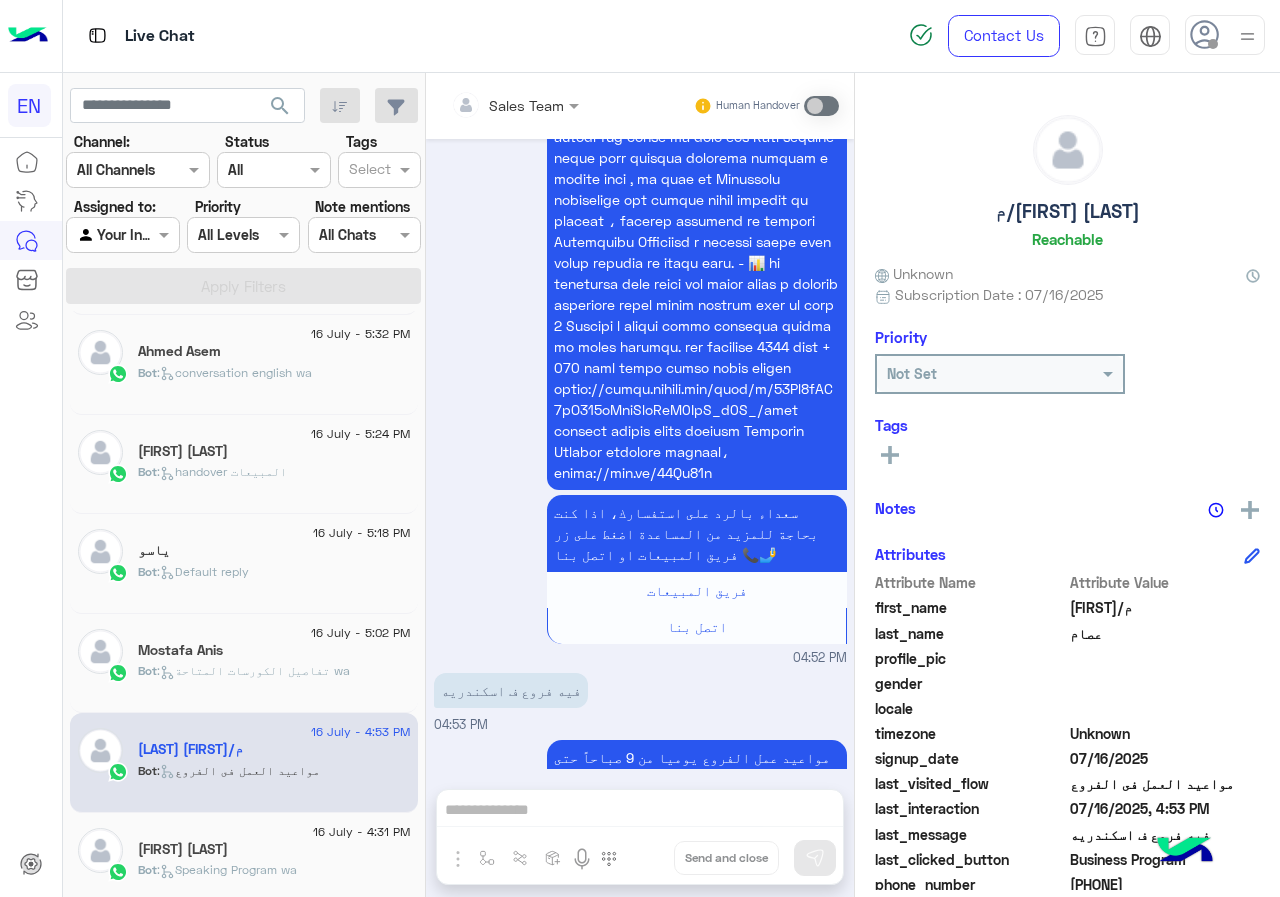 click on "م/[FIRST] [LAST]" 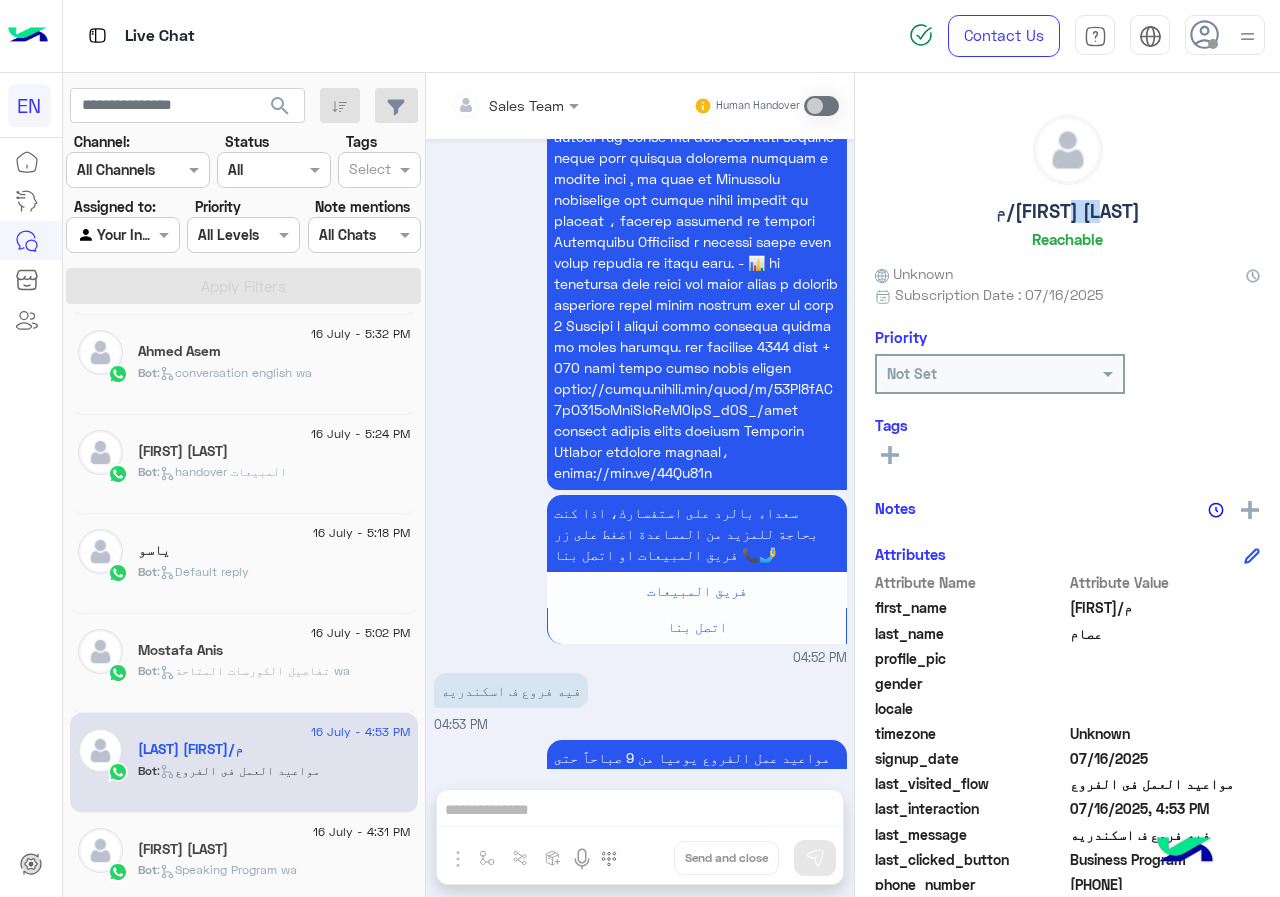 click on "م/[FIRST] [LAST]" 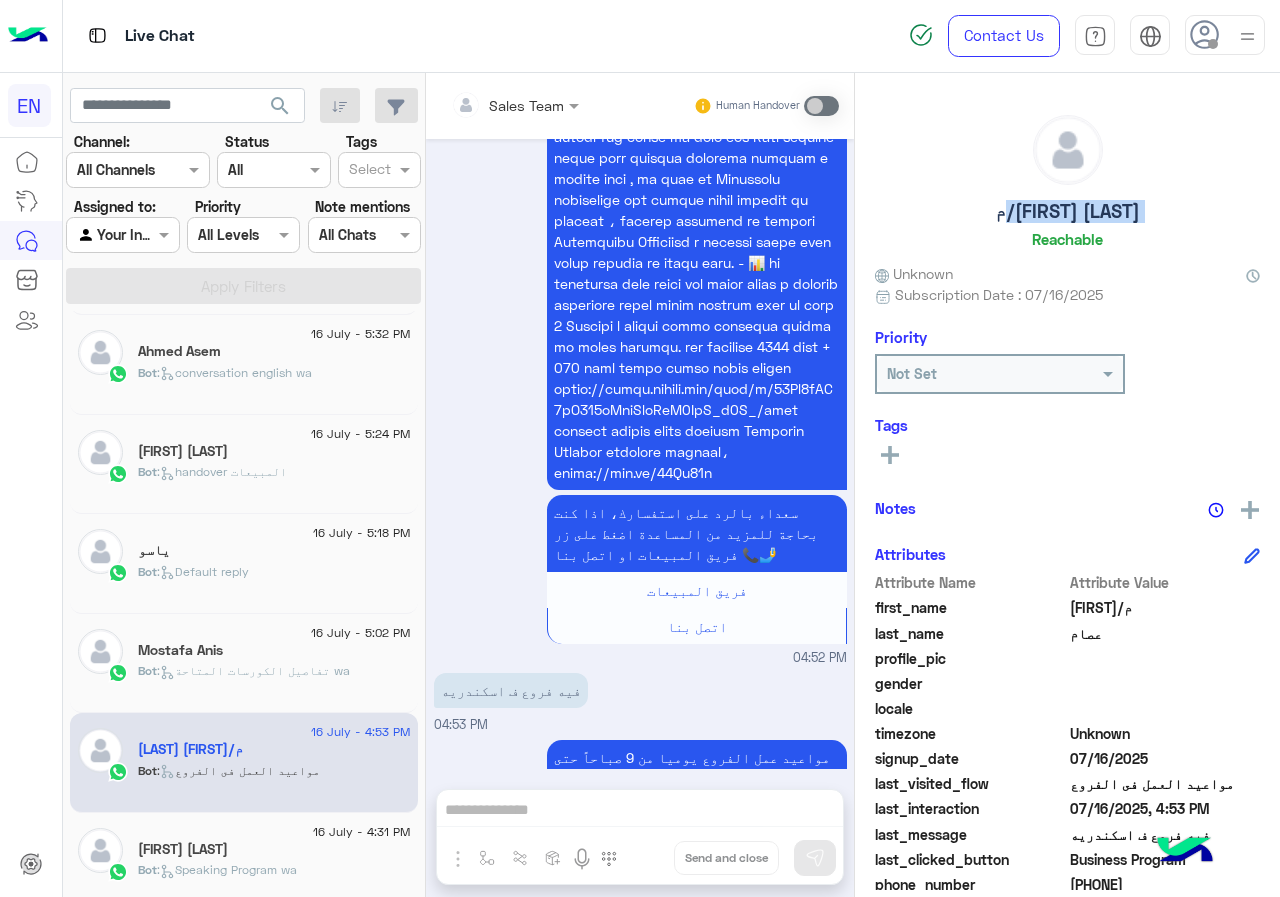 click on "م/[FIRST] [LAST]" 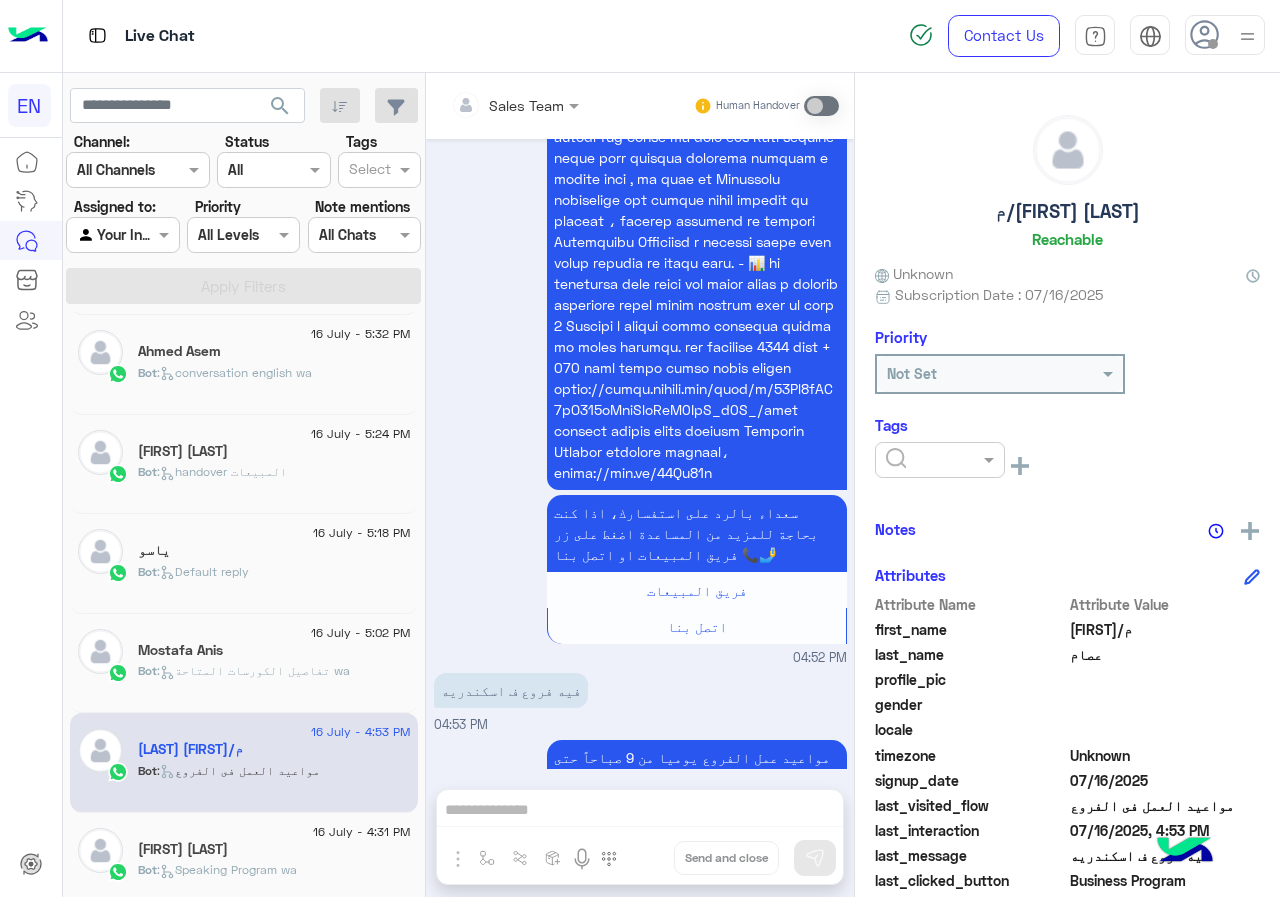 click 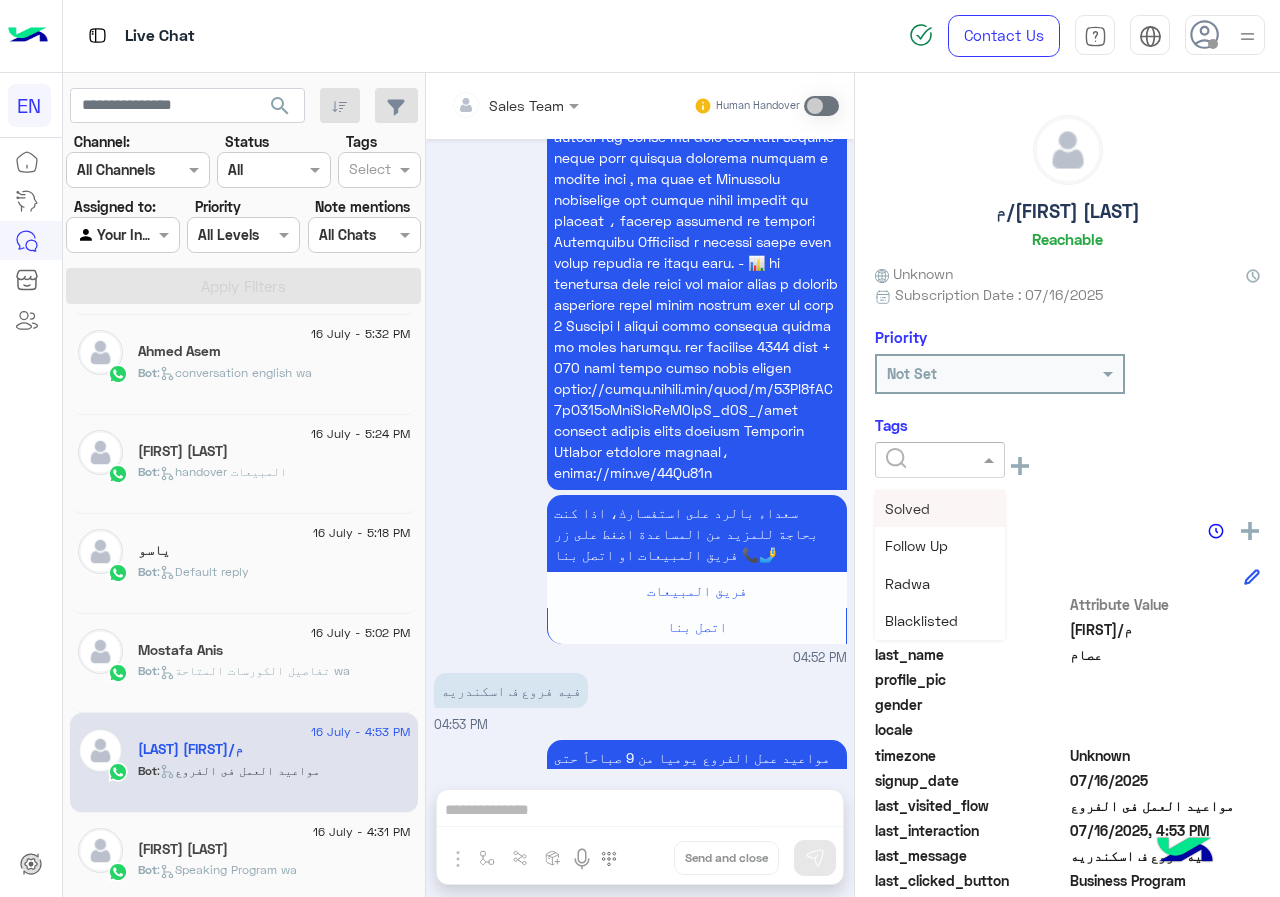 scroll, scrollTop: 200, scrollLeft: 0, axis: vertical 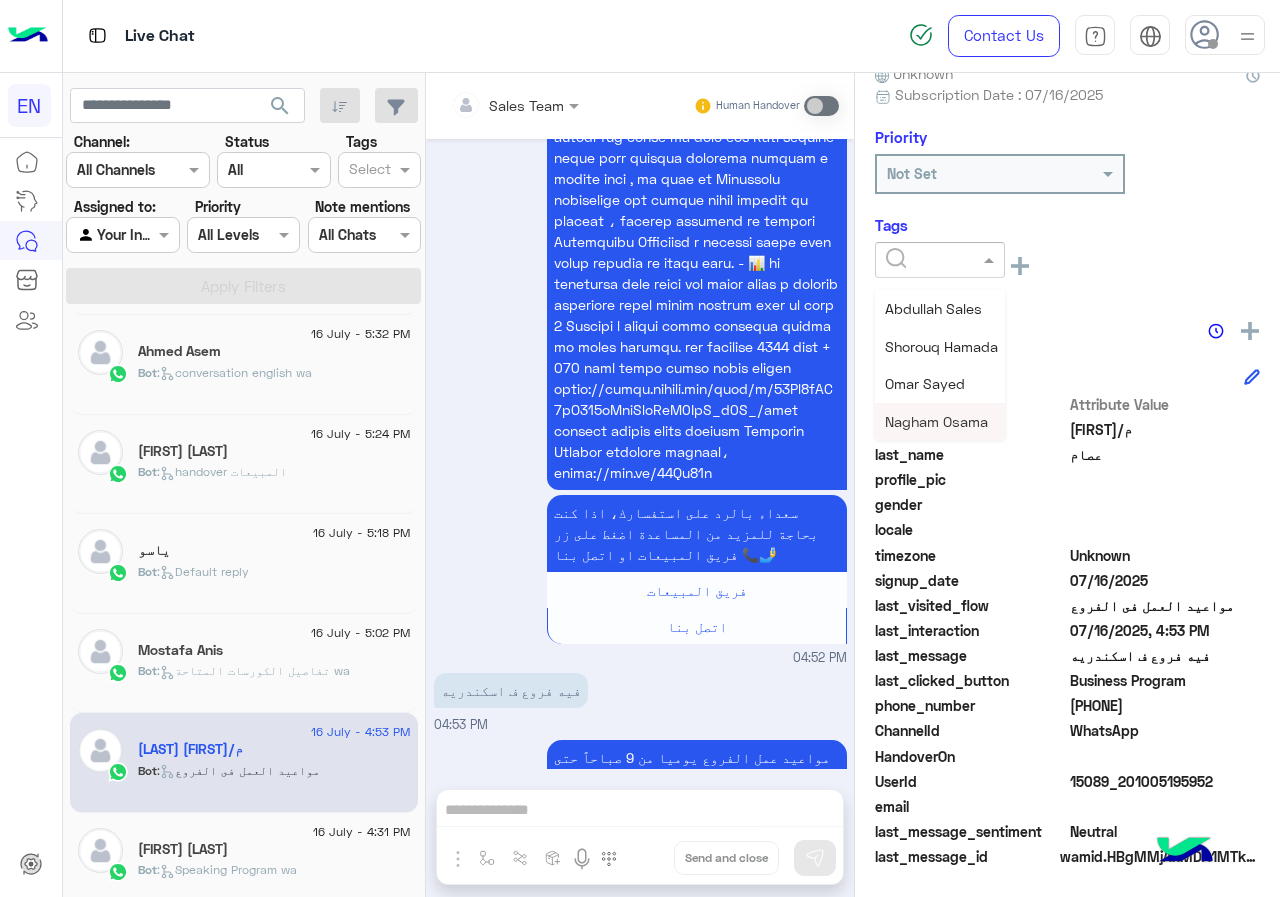click on "Nagham Osama" at bounding box center (940, 421) 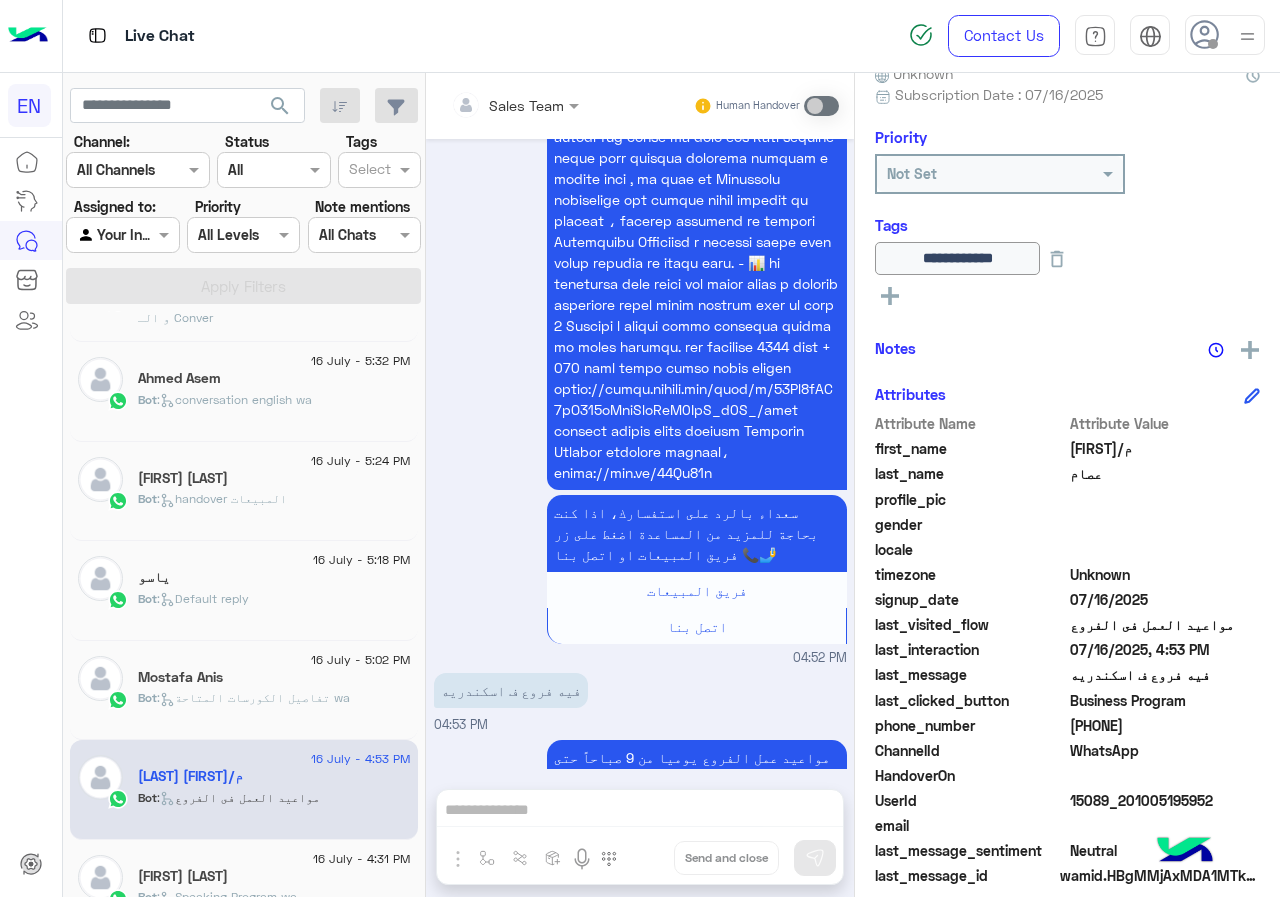 scroll, scrollTop: 800, scrollLeft: 0, axis: vertical 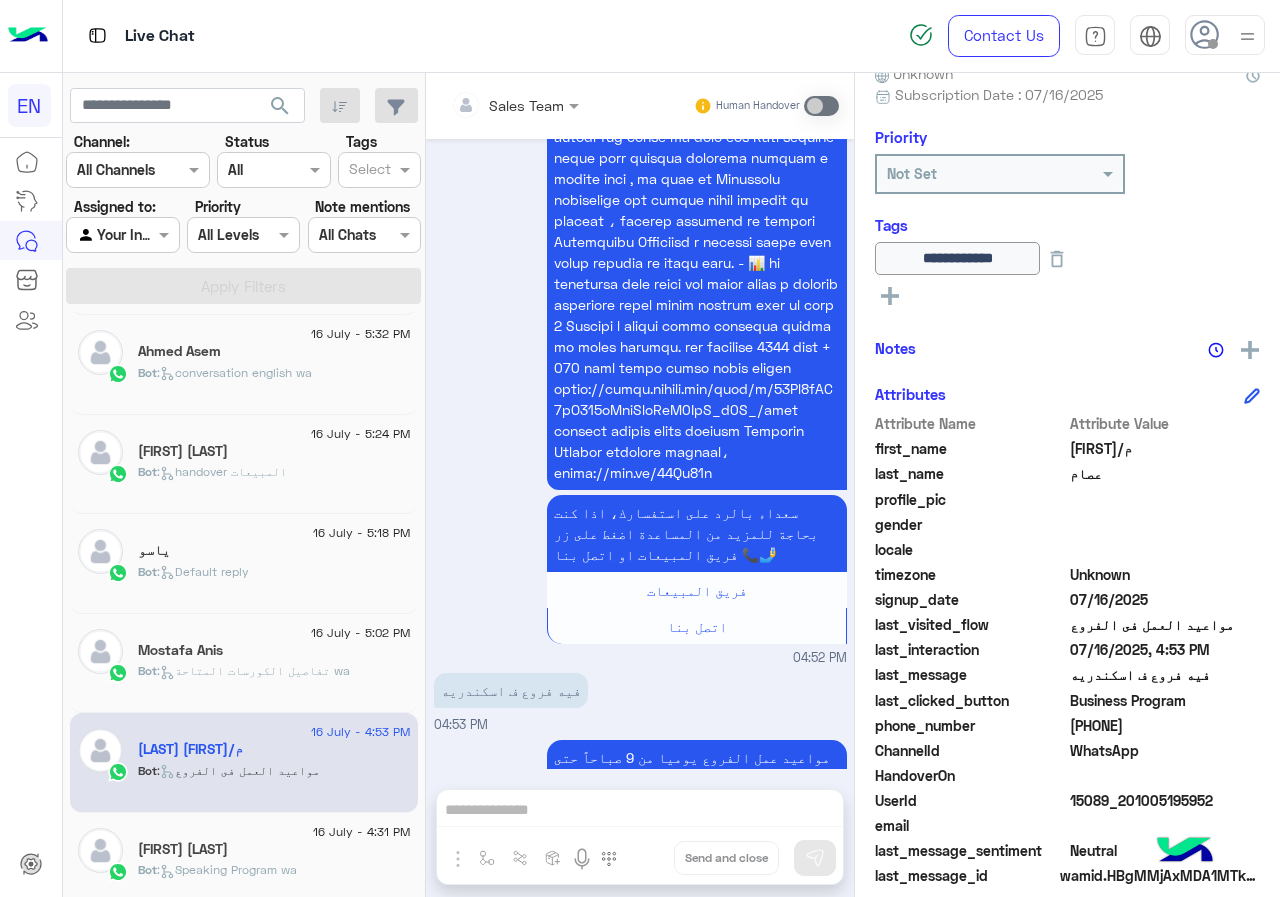 click on ":   تفاصيل الكورسات المتاحة wa" 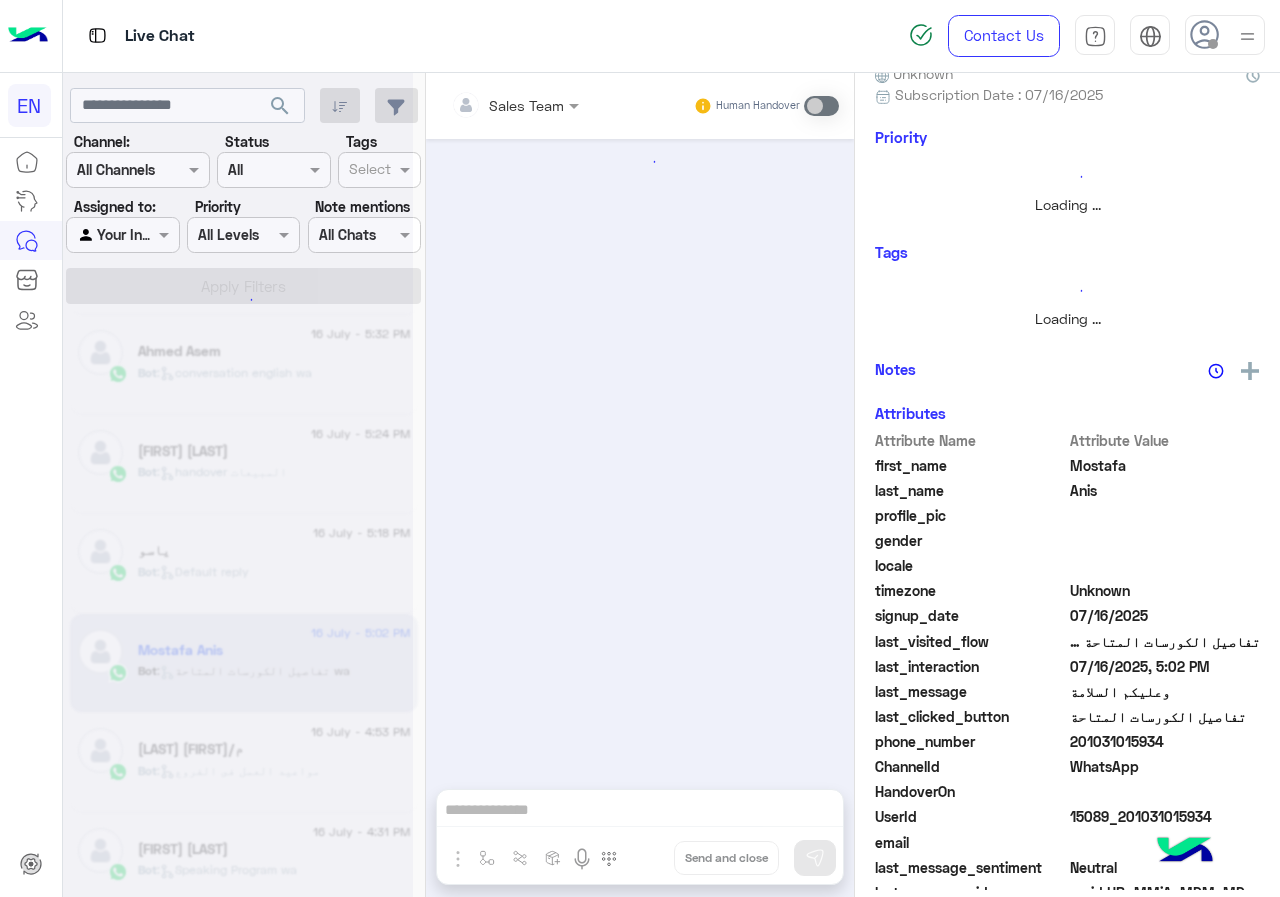 scroll, scrollTop: 0, scrollLeft: 0, axis: both 